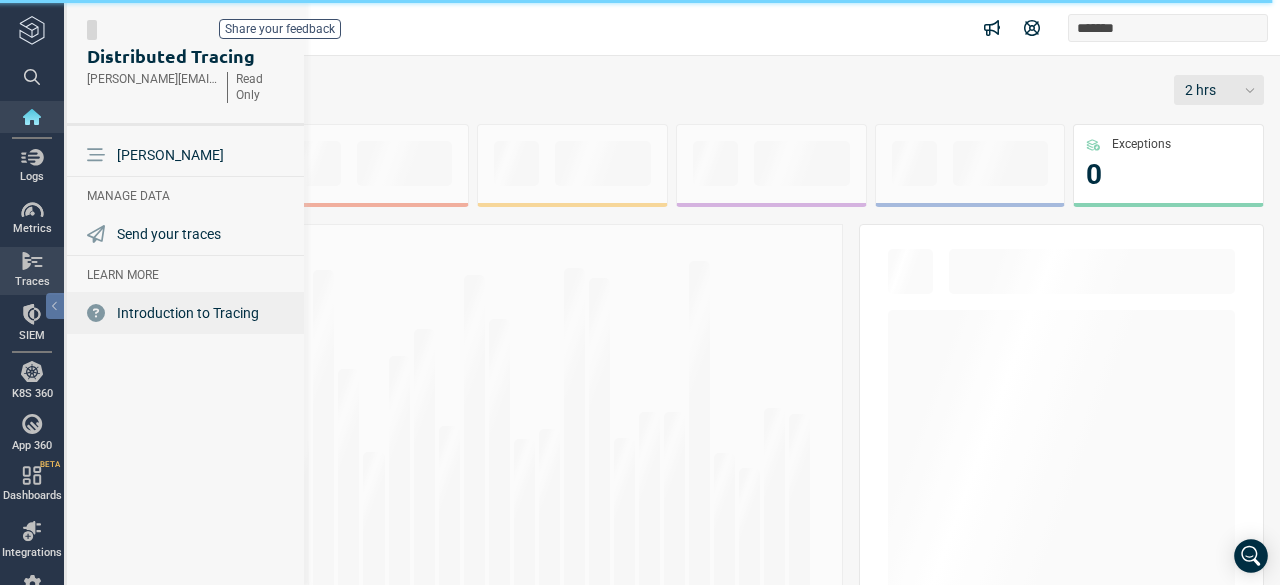 scroll, scrollTop: 0, scrollLeft: 0, axis: both 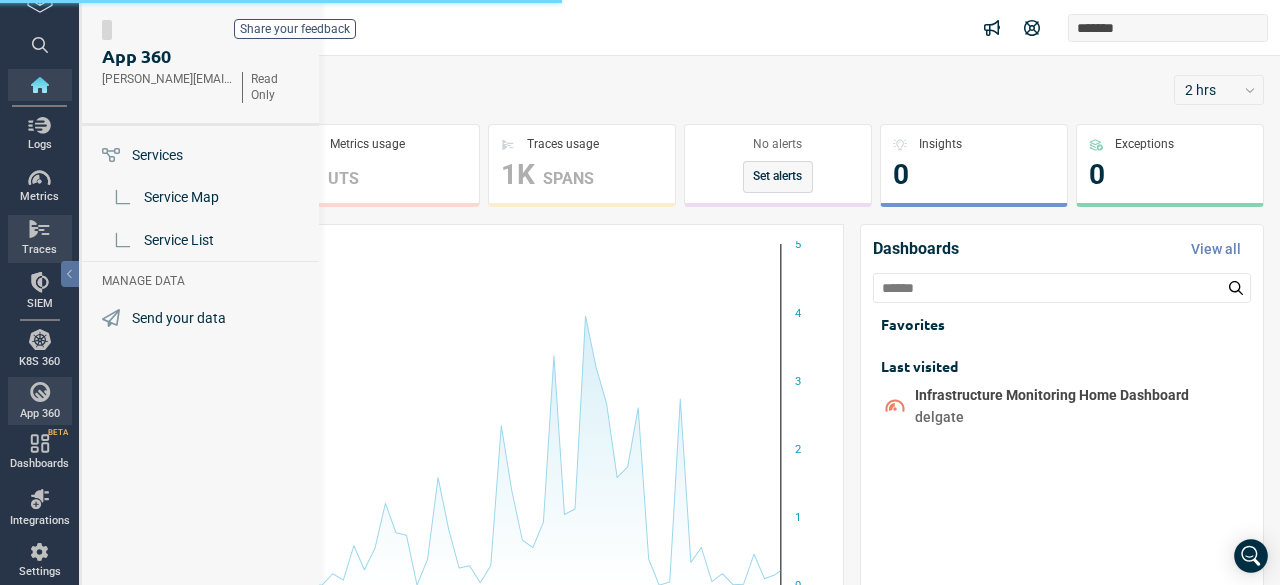 click on "Traces" at bounding box center [39, 238] 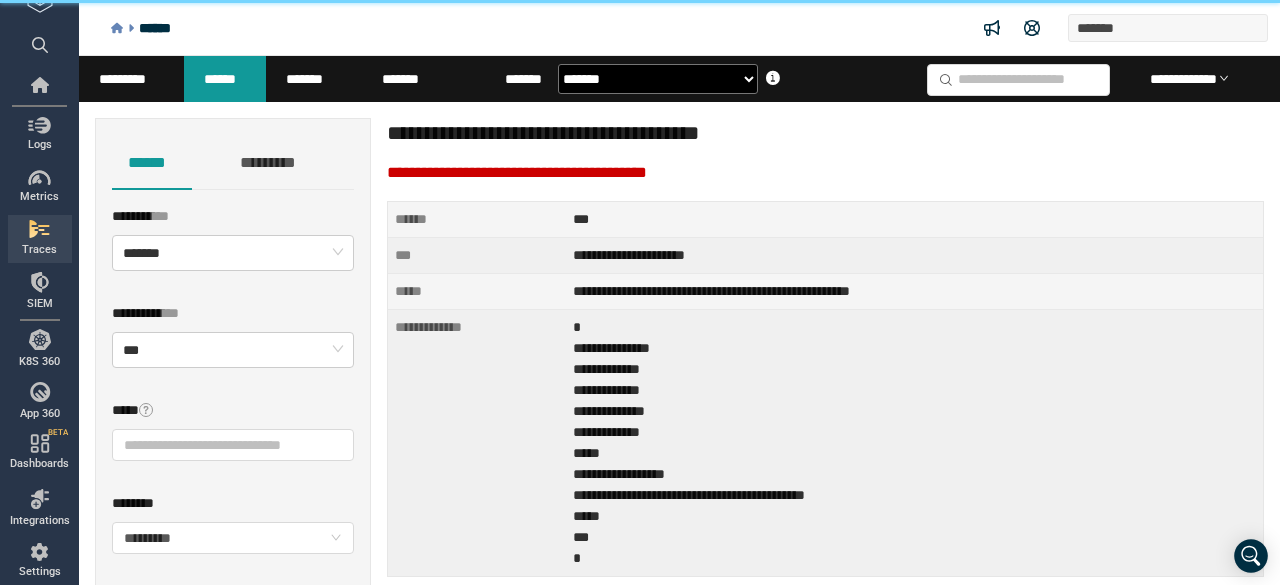 scroll, scrollTop: 0, scrollLeft: 0, axis: both 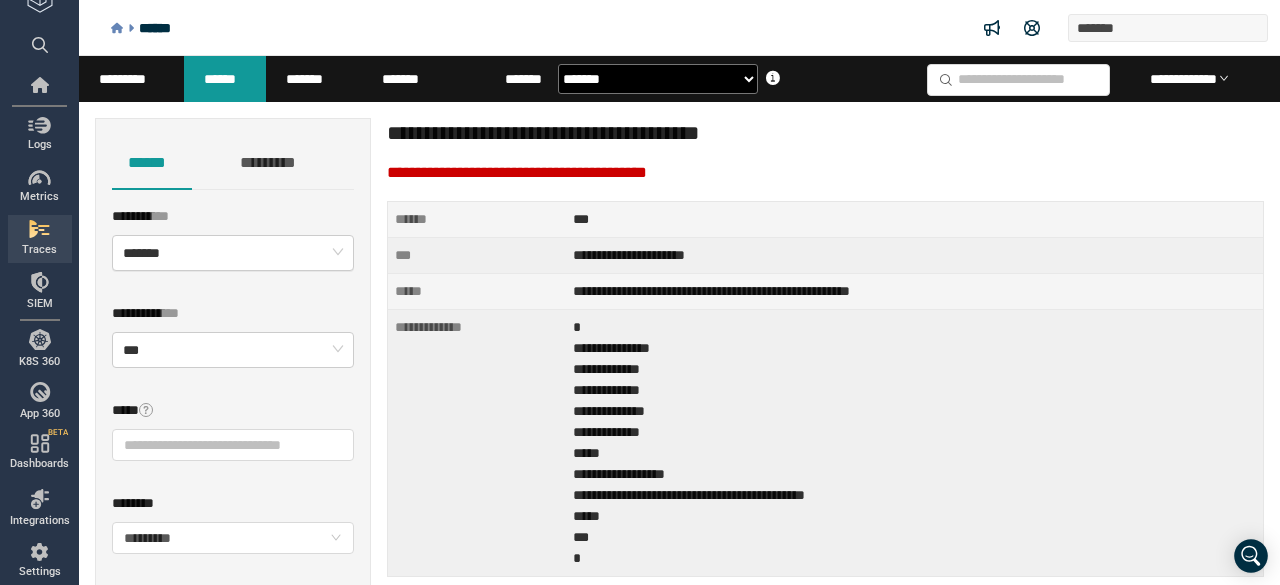 click on "*******" at bounding box center [233, 253] 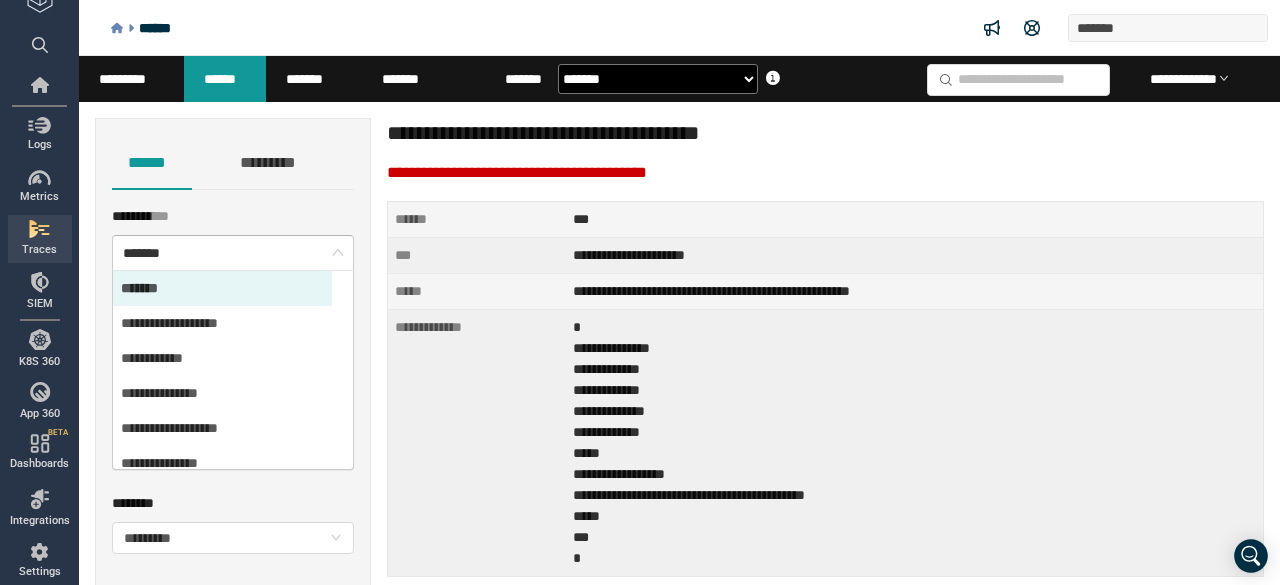scroll, scrollTop: 16, scrollLeft: 16, axis: both 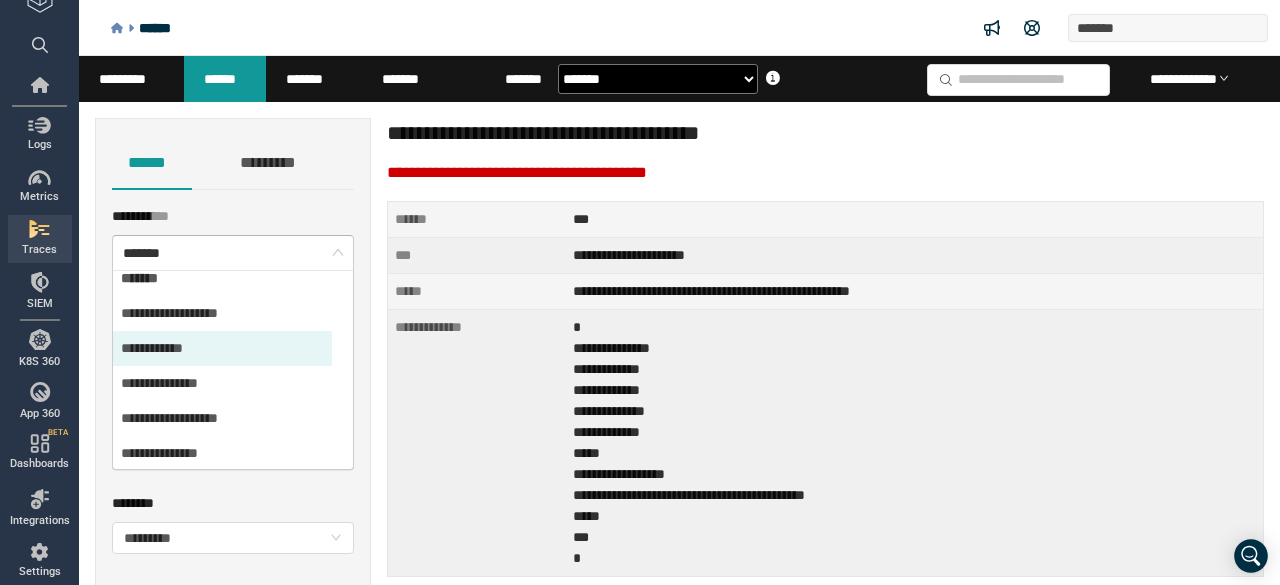click on "**********" at bounding box center [222, 348] 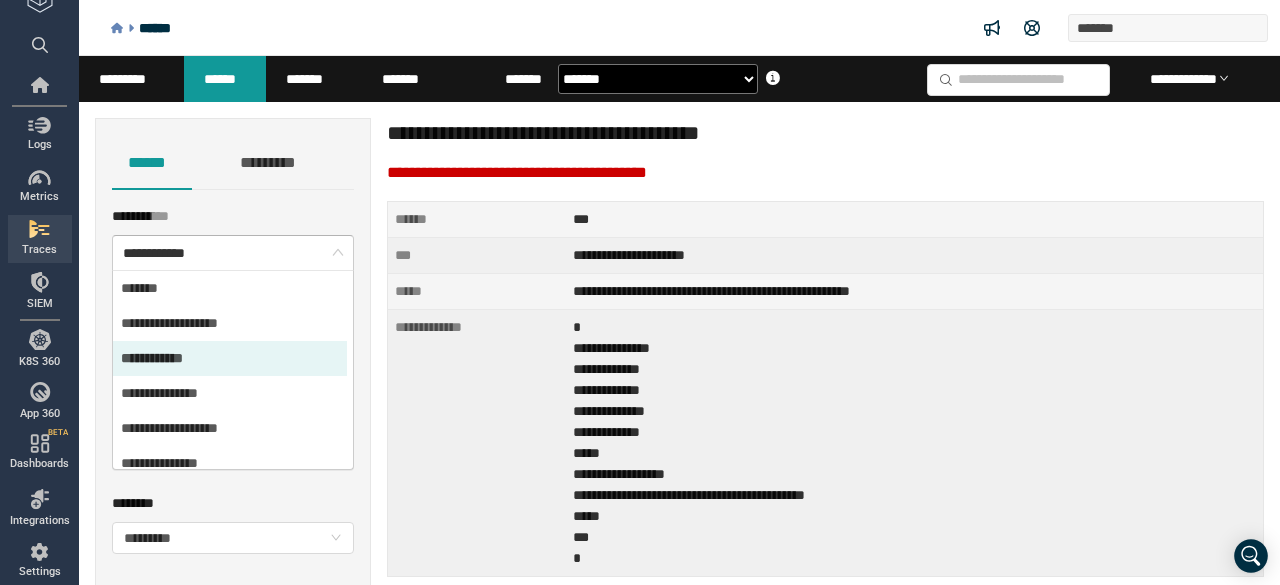 click on "**********" at bounding box center (233, 253) 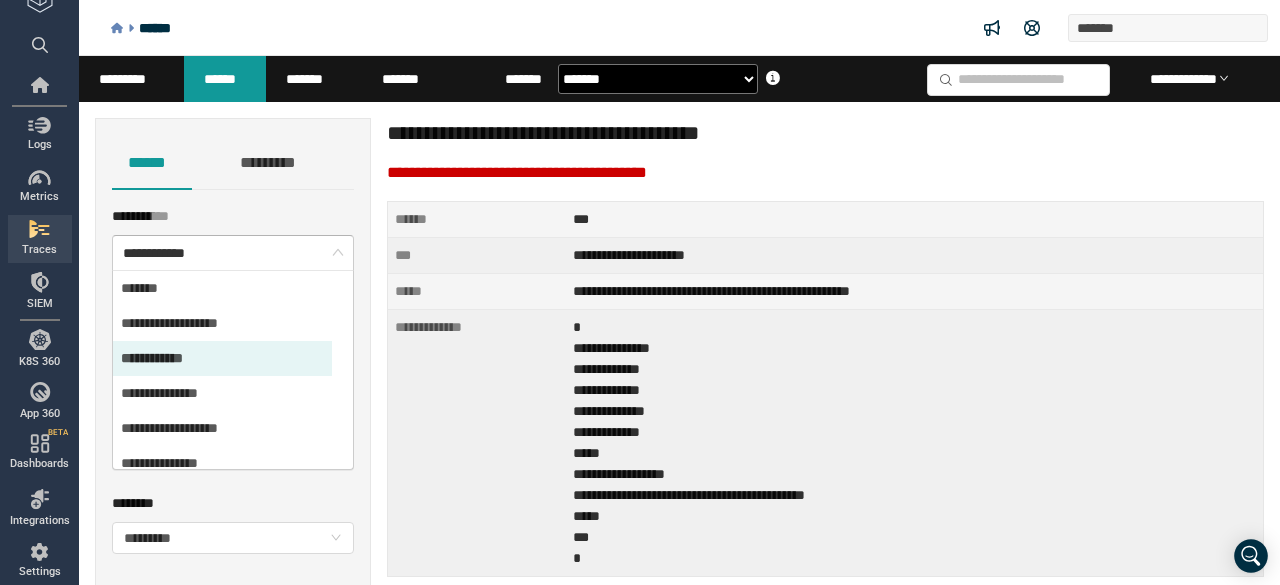 scroll, scrollTop: 16, scrollLeft: 16, axis: both 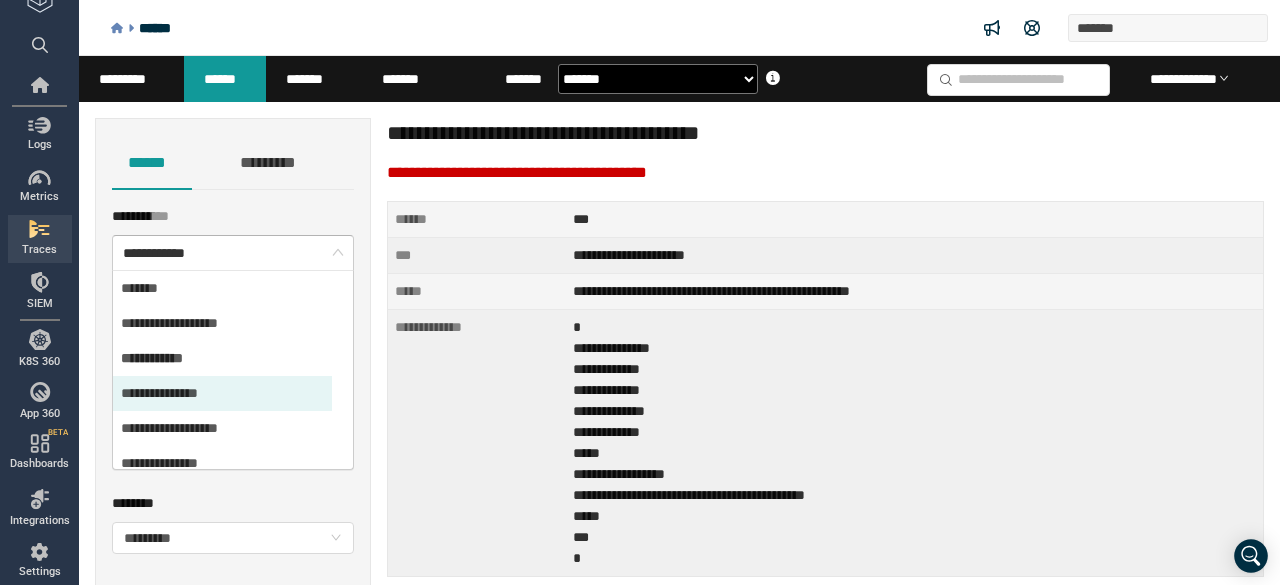 click on "**********" at bounding box center (222, 393) 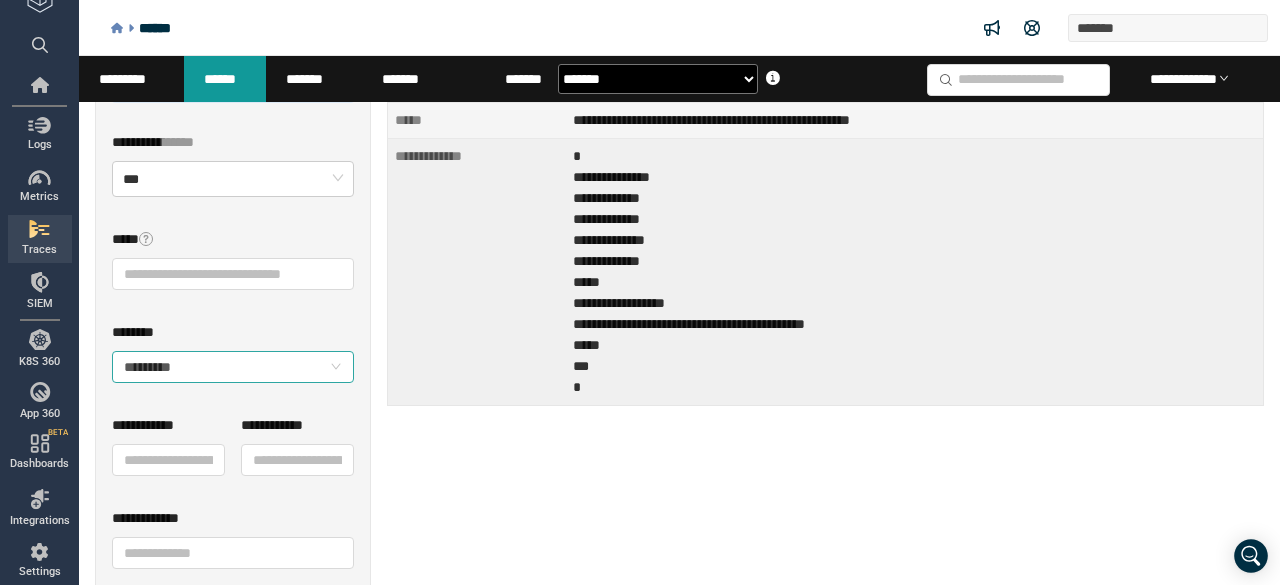 scroll, scrollTop: 250, scrollLeft: 0, axis: vertical 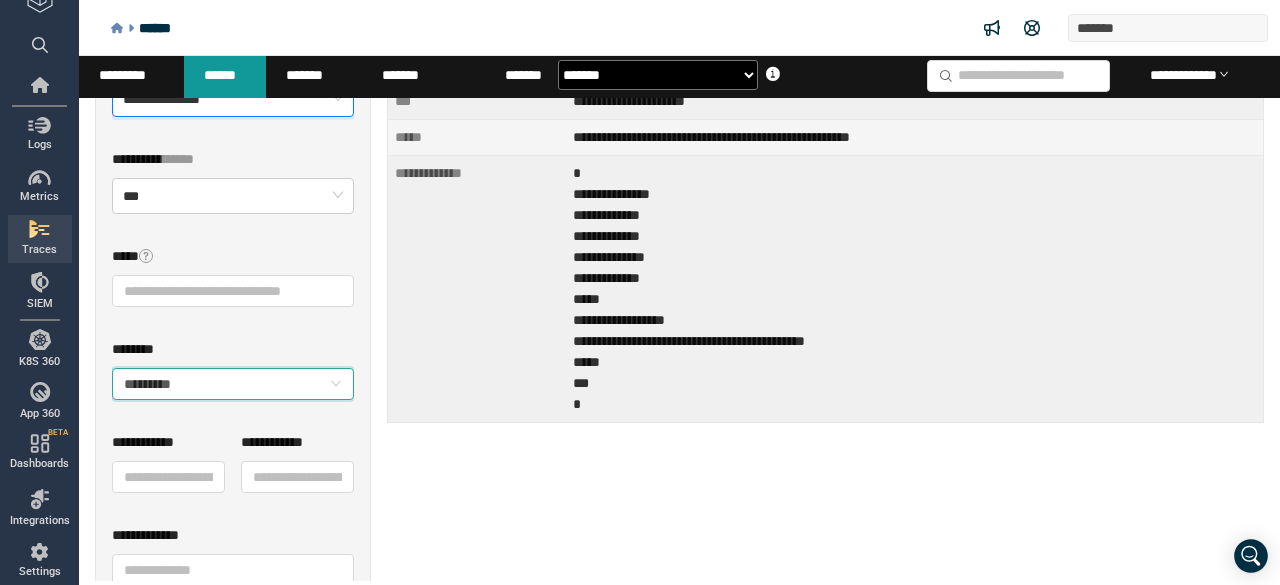click on "**** ****" at bounding box center [233, 384] 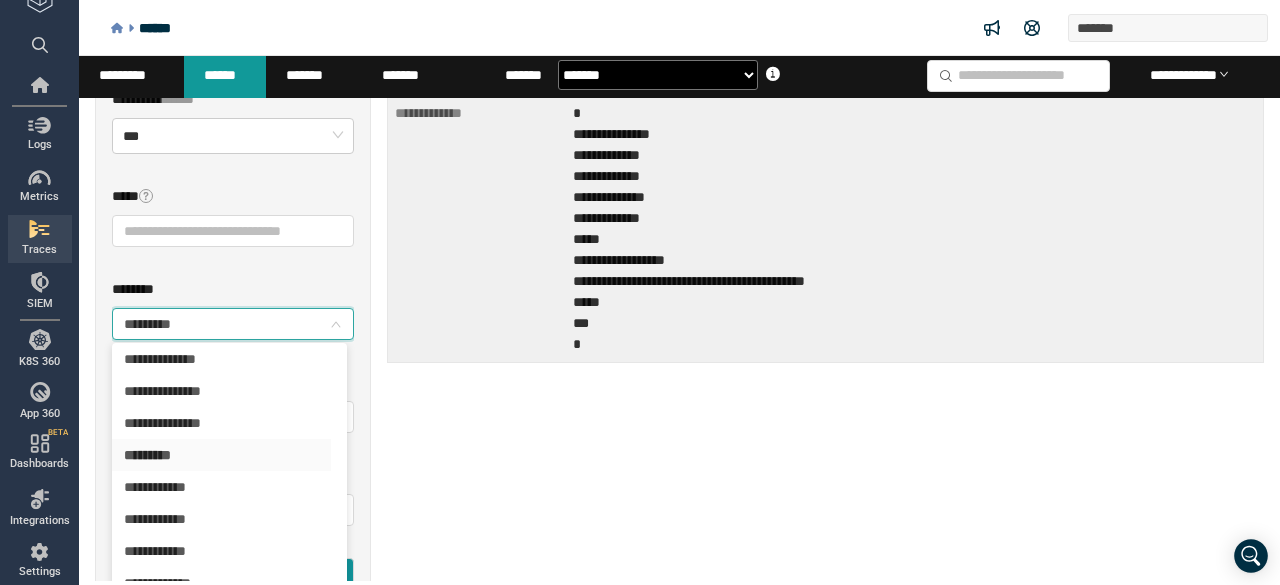 scroll, scrollTop: 250, scrollLeft: 0, axis: vertical 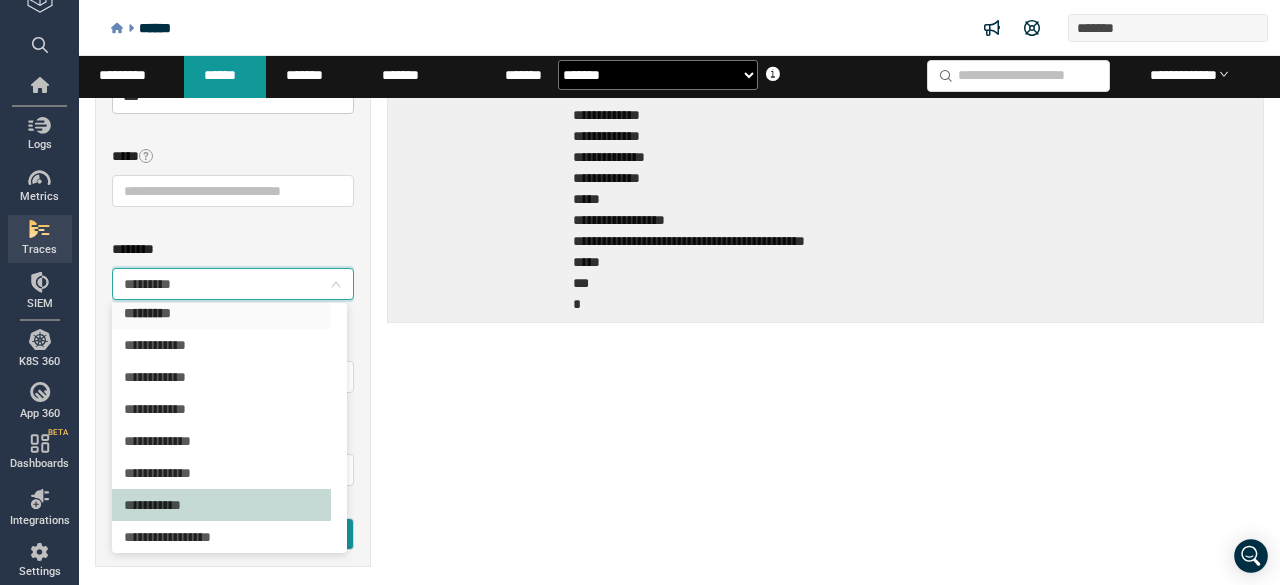 click on "**** ******" at bounding box center (222, 505) 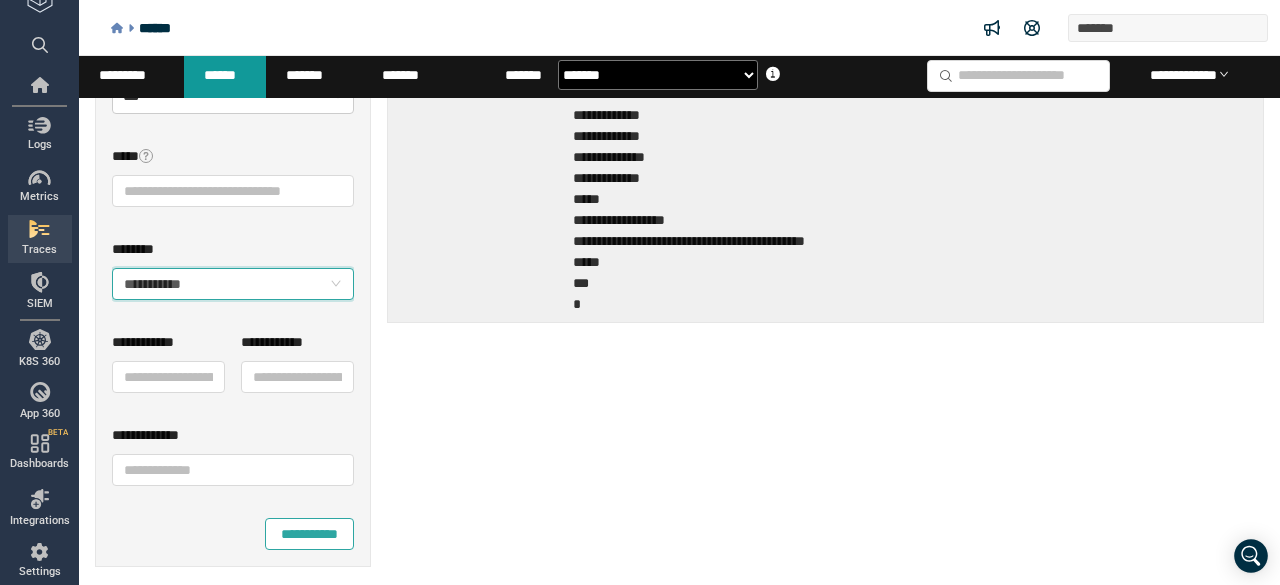 click on "**********" at bounding box center [309, 534] 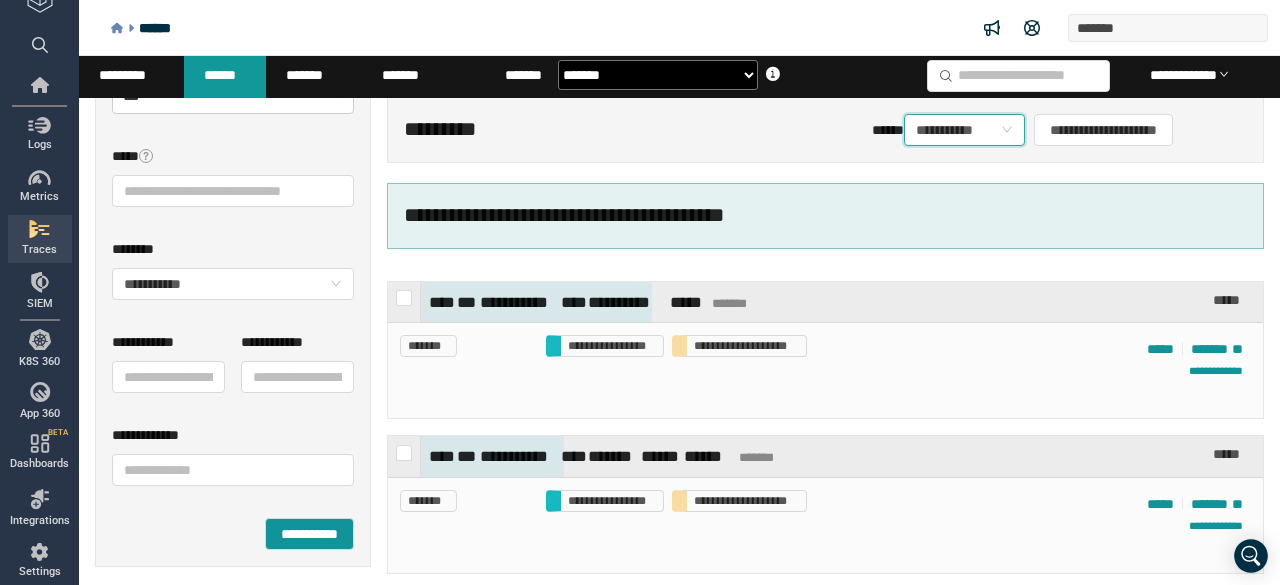 click on "**********" at bounding box center (964, 130) 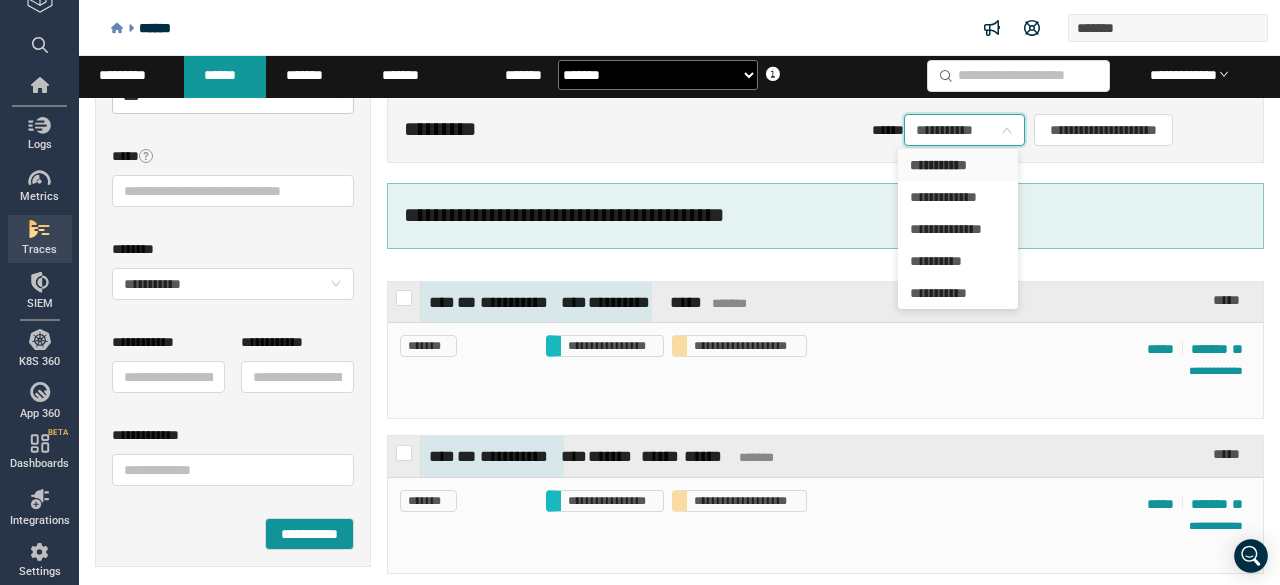 click on "**********" at bounding box center (825, 1625) 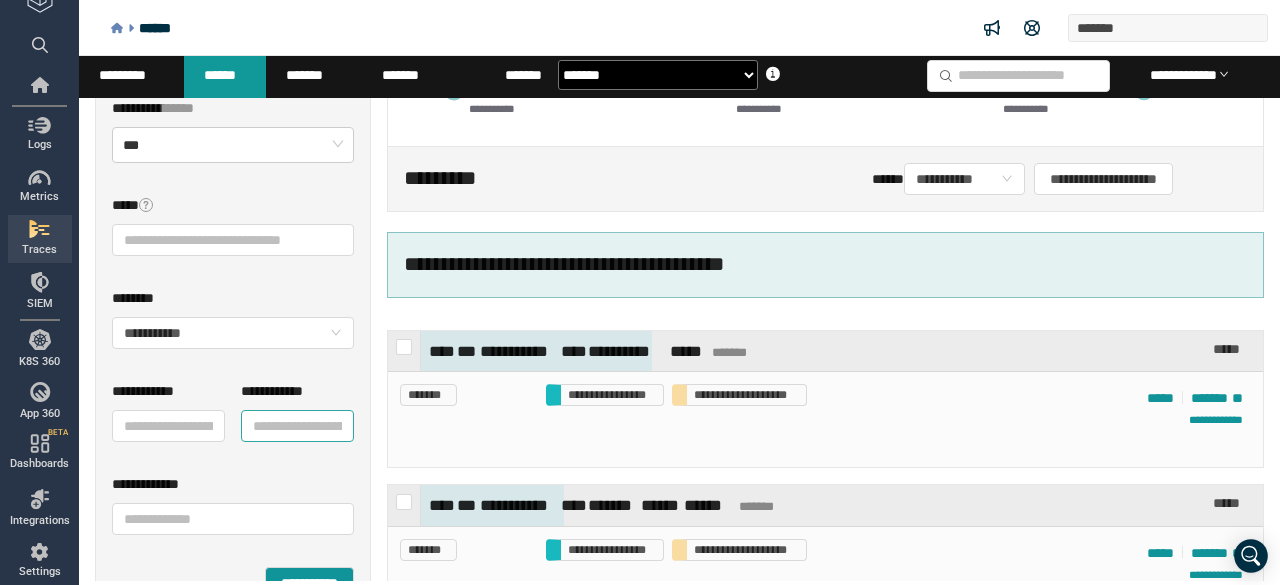 scroll, scrollTop: 300, scrollLeft: 0, axis: vertical 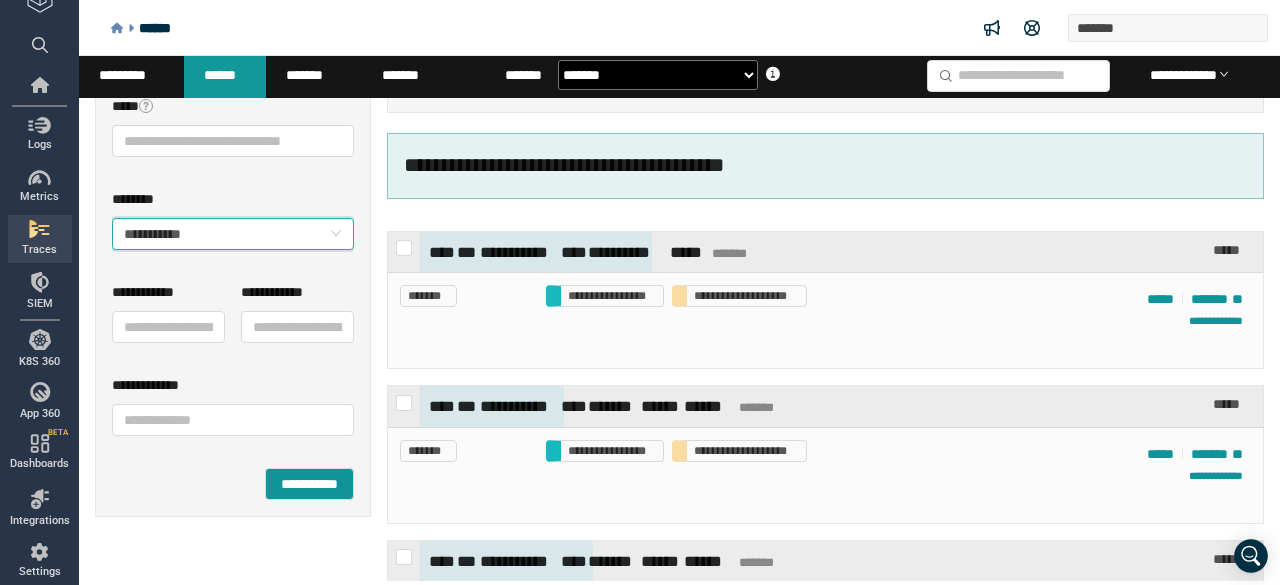 click on "**** ******" at bounding box center (233, 234) 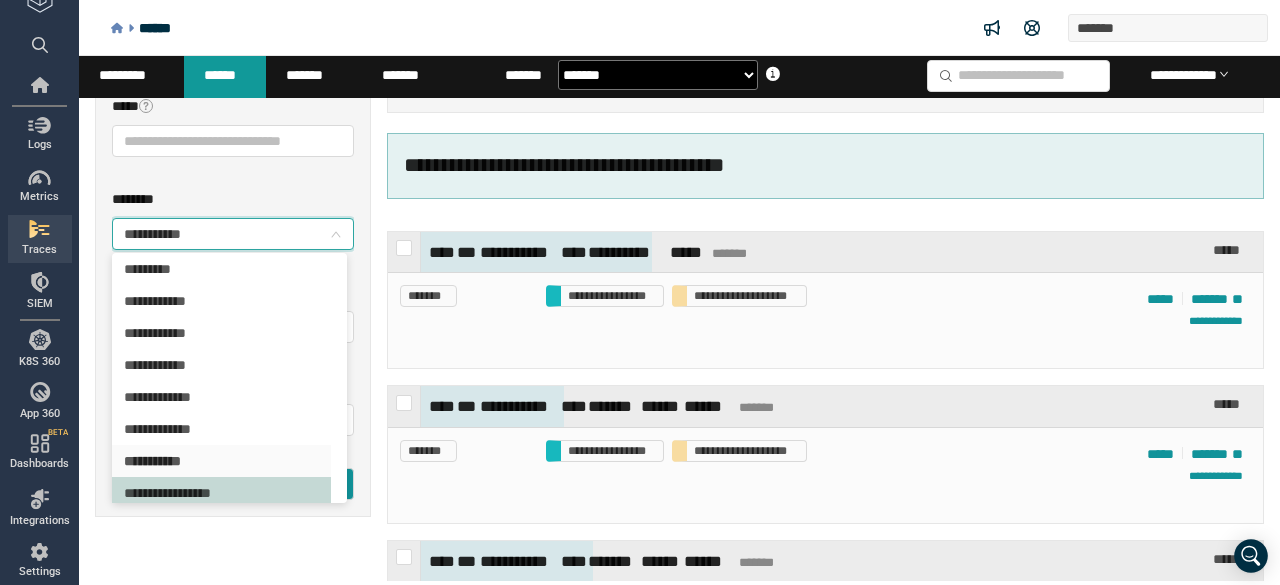 scroll, scrollTop: 102, scrollLeft: 0, axis: vertical 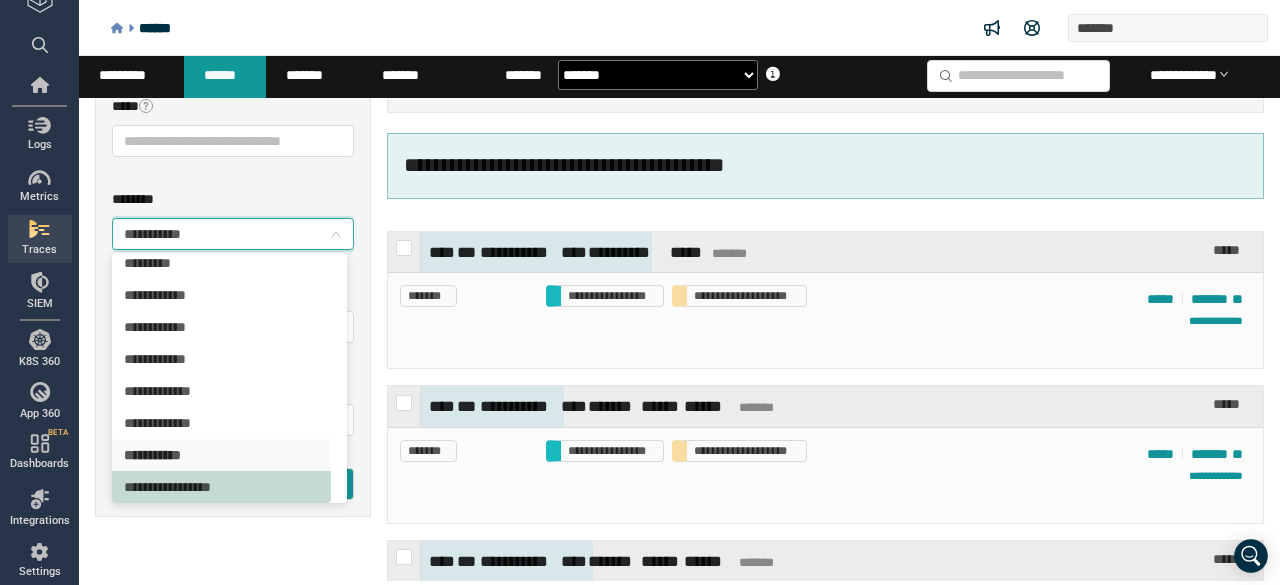 click on "**********" at bounding box center (222, 487) 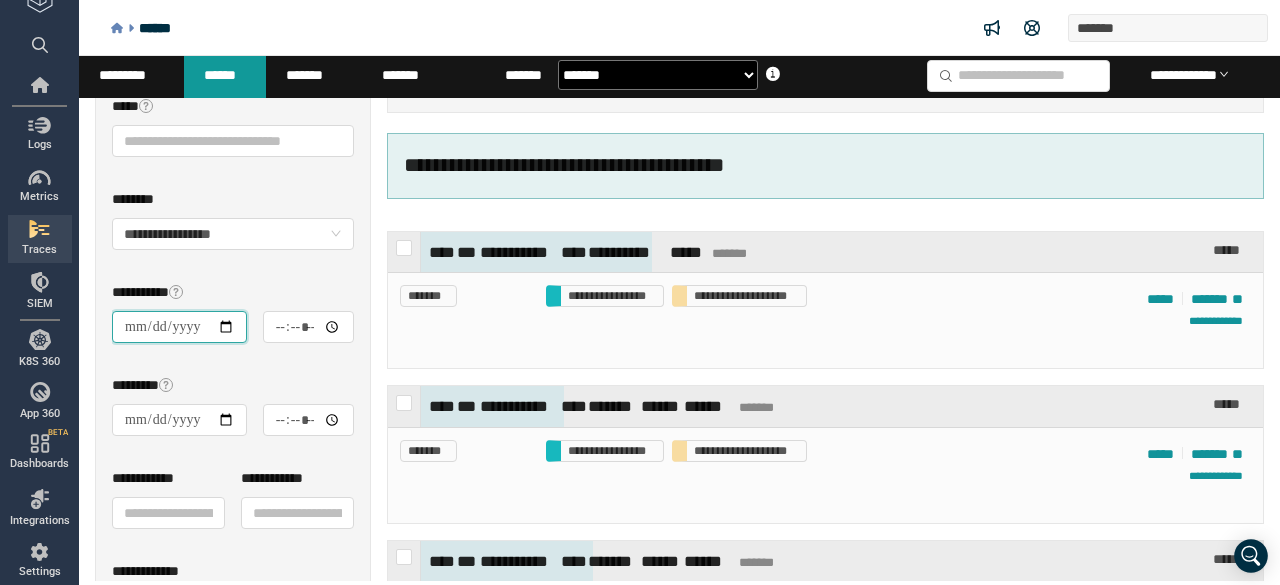 click on "**********" at bounding box center [179, 327] 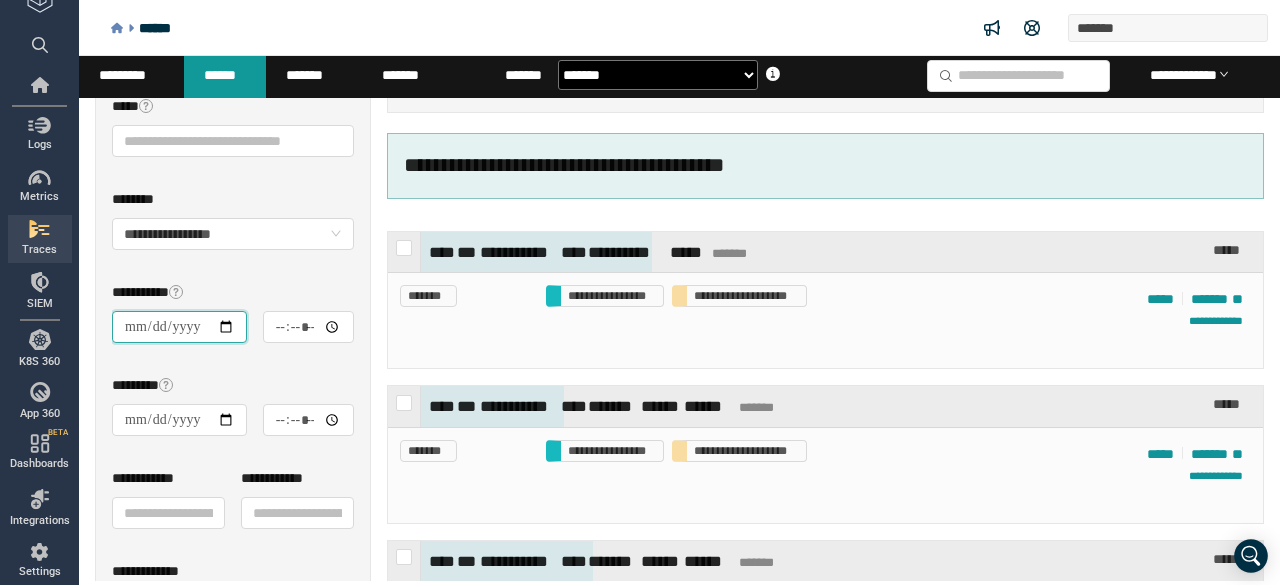 type on "**********" 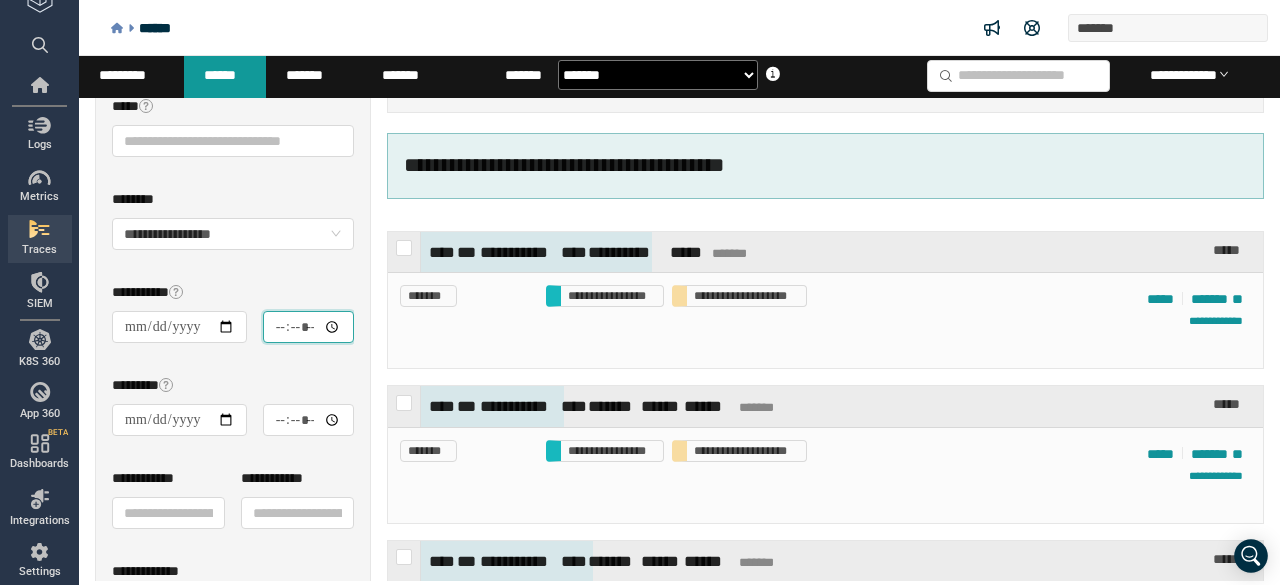 click on "*****" at bounding box center (309, 327) 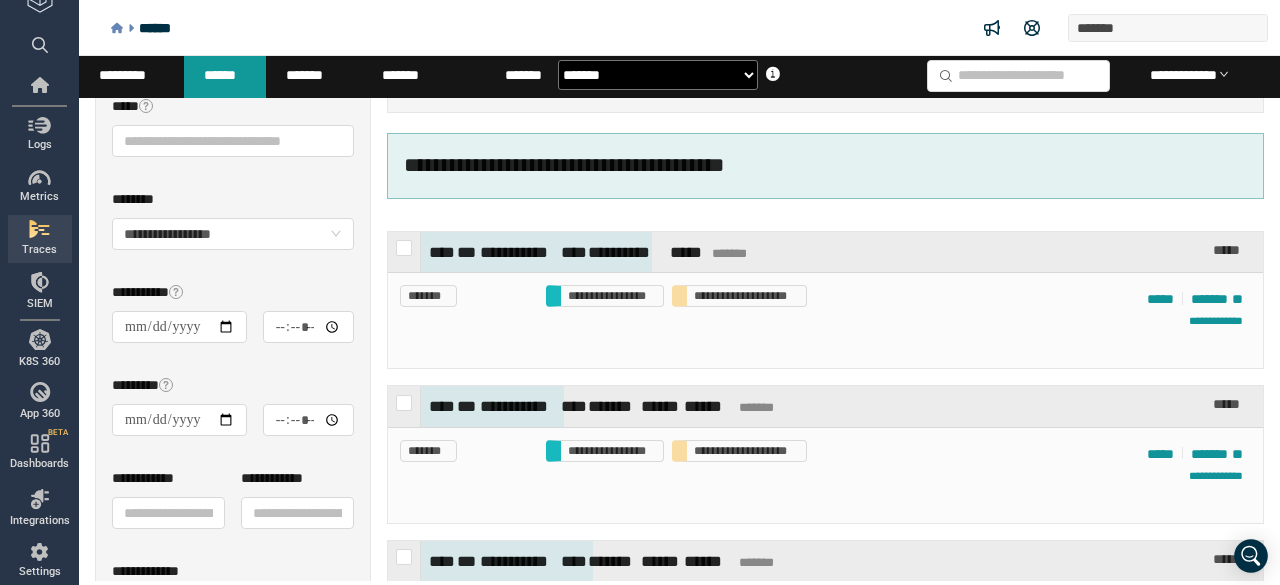 drag, startPoint x: 331, startPoint y: 371, endPoint x: 315, endPoint y: 371, distance: 16 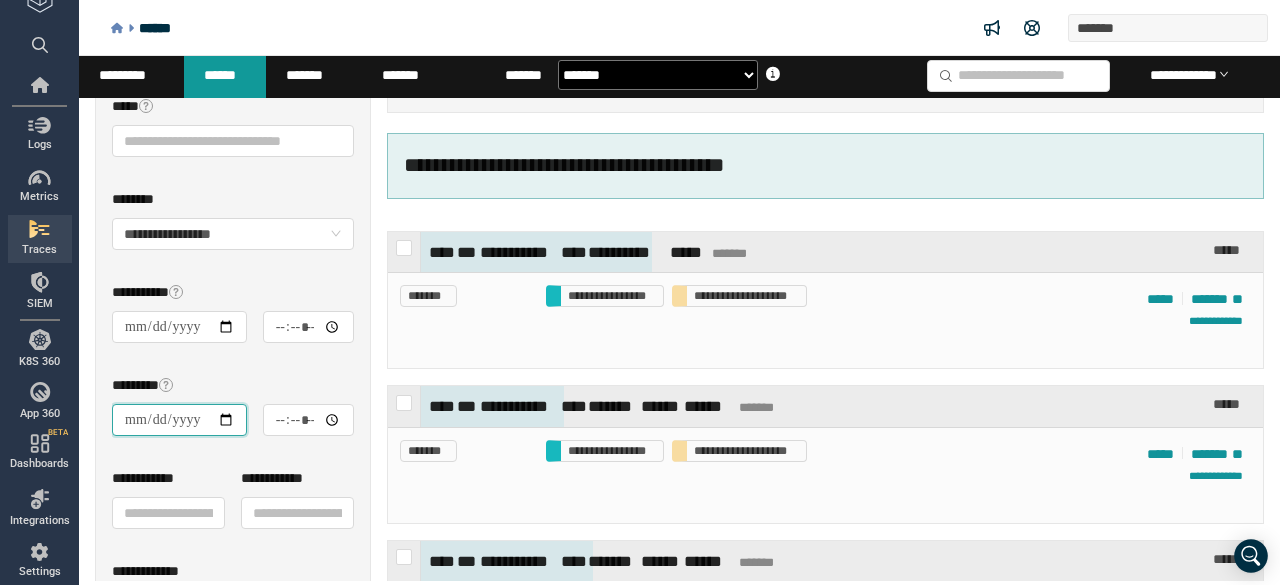 click on "**********" at bounding box center [179, 420] 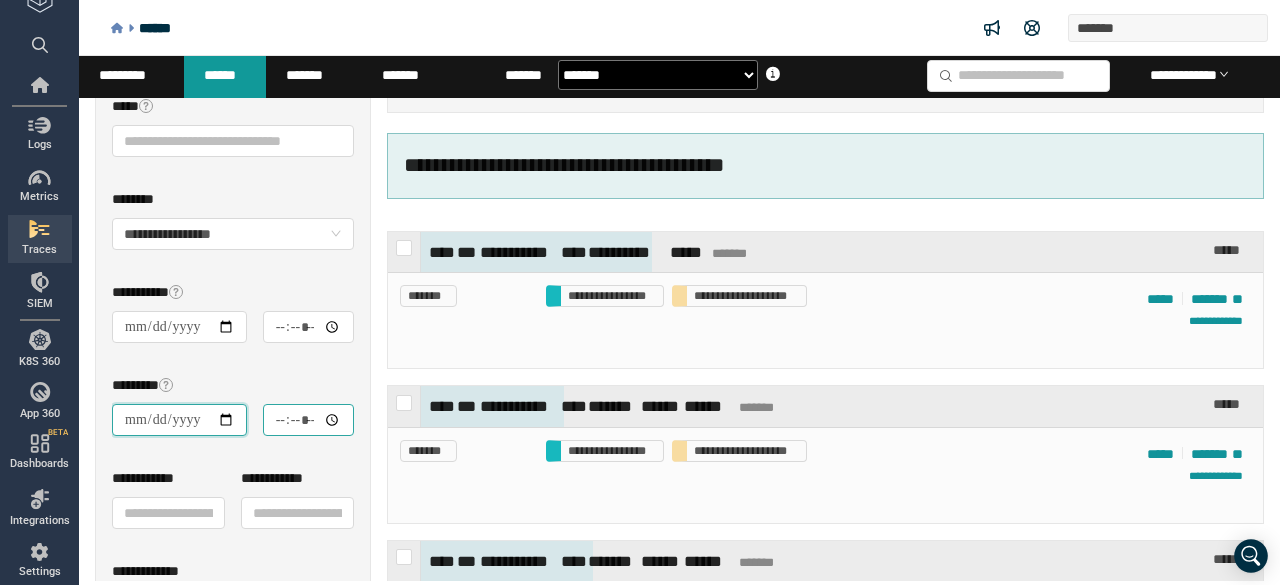 type on "**********" 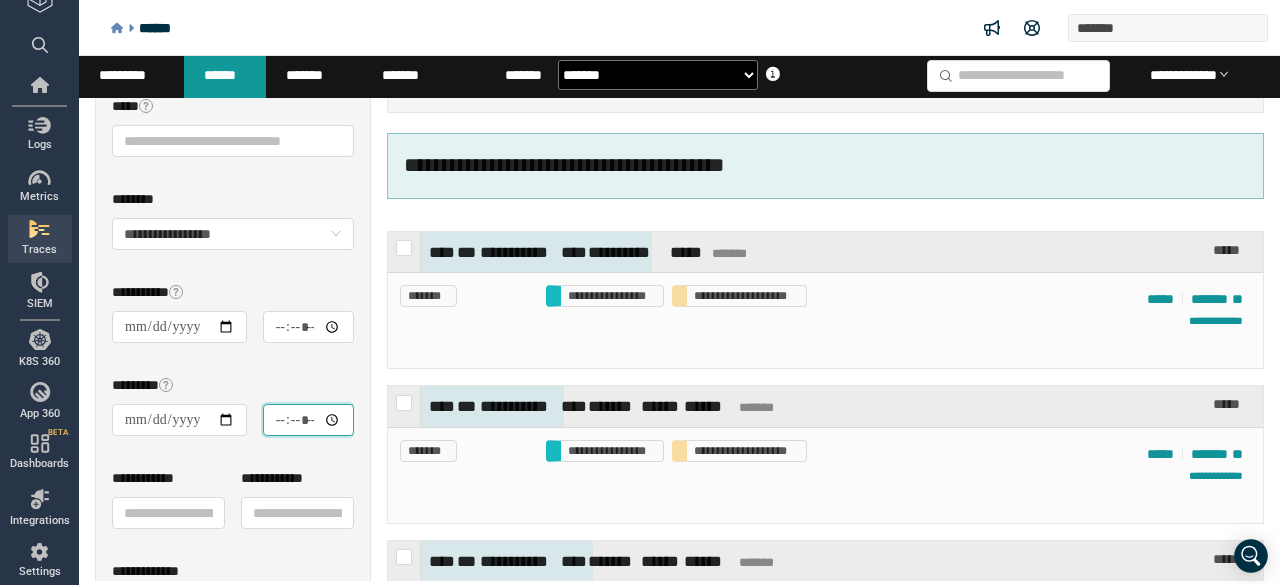 click on "*****" at bounding box center [309, 420] 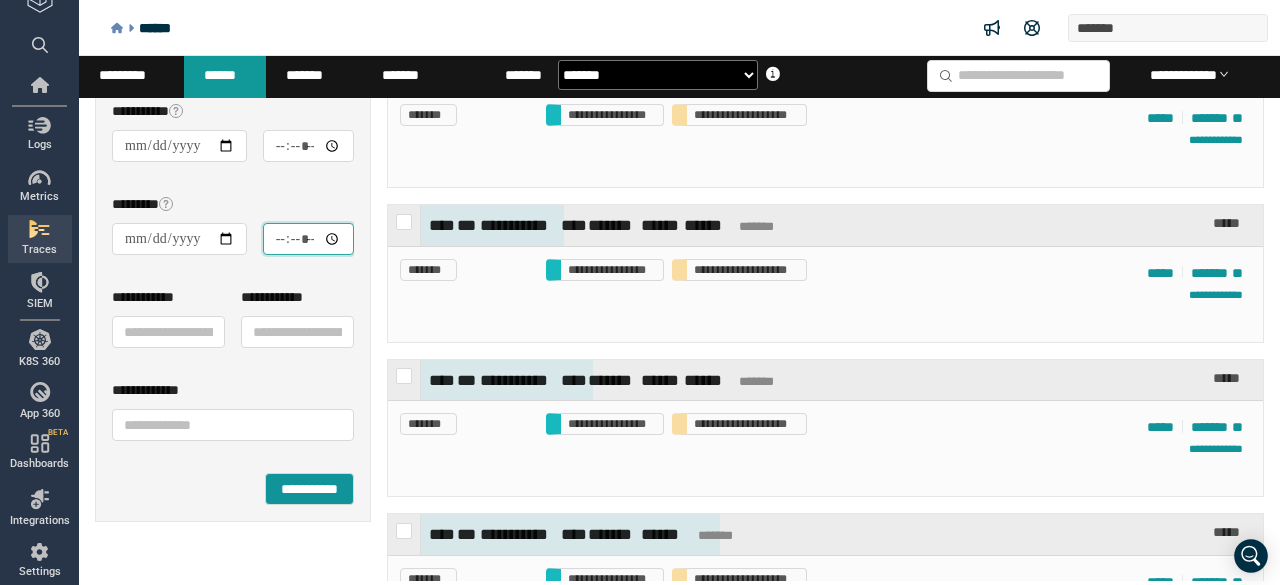 scroll, scrollTop: 500, scrollLeft: 0, axis: vertical 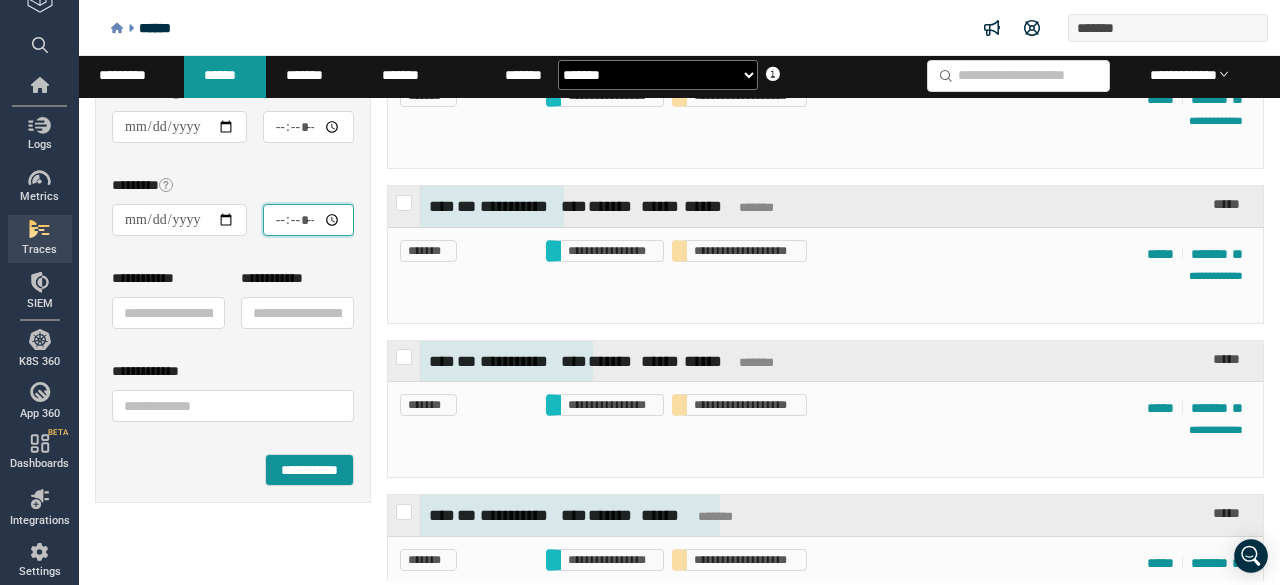click on "*****" at bounding box center [309, 220] 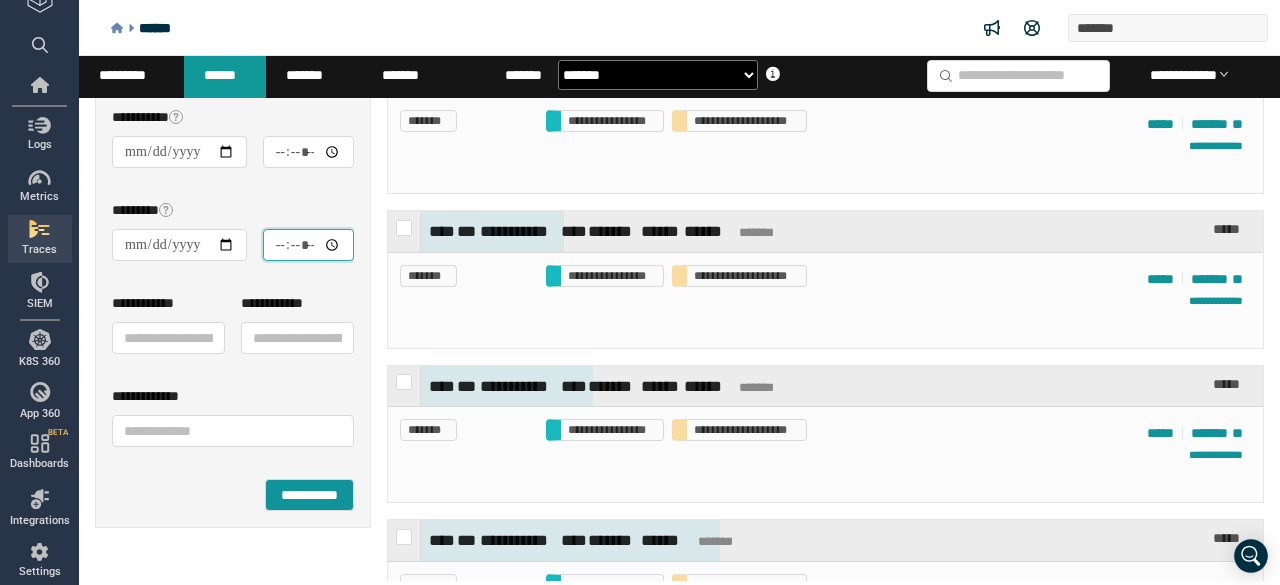 scroll, scrollTop: 300, scrollLeft: 0, axis: vertical 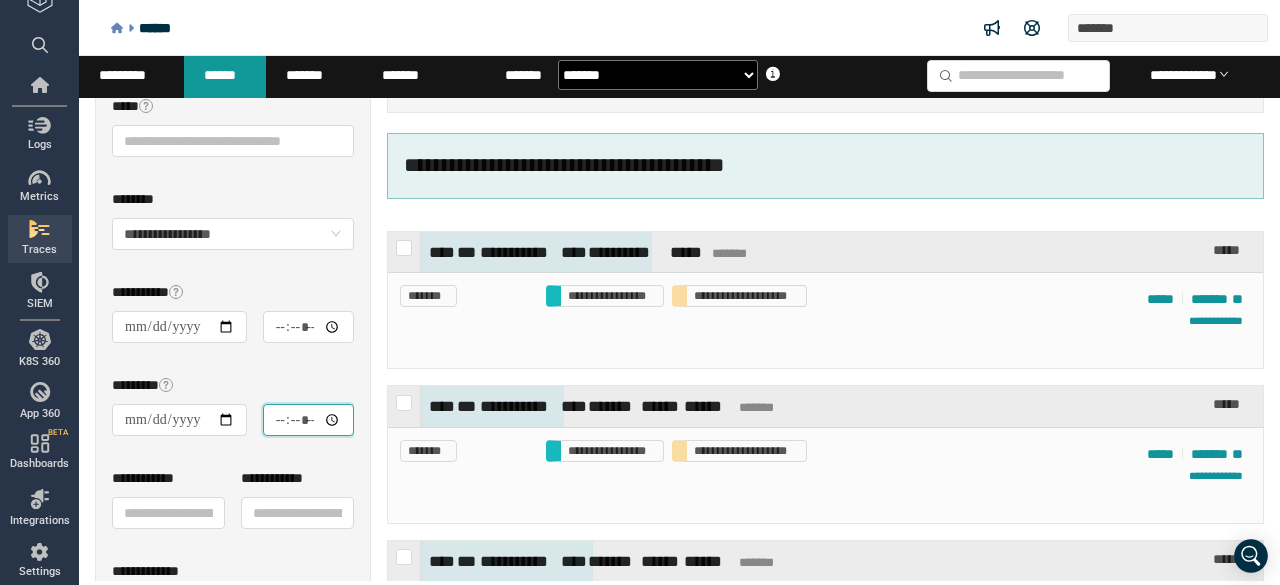 click on "*****" at bounding box center [309, 420] 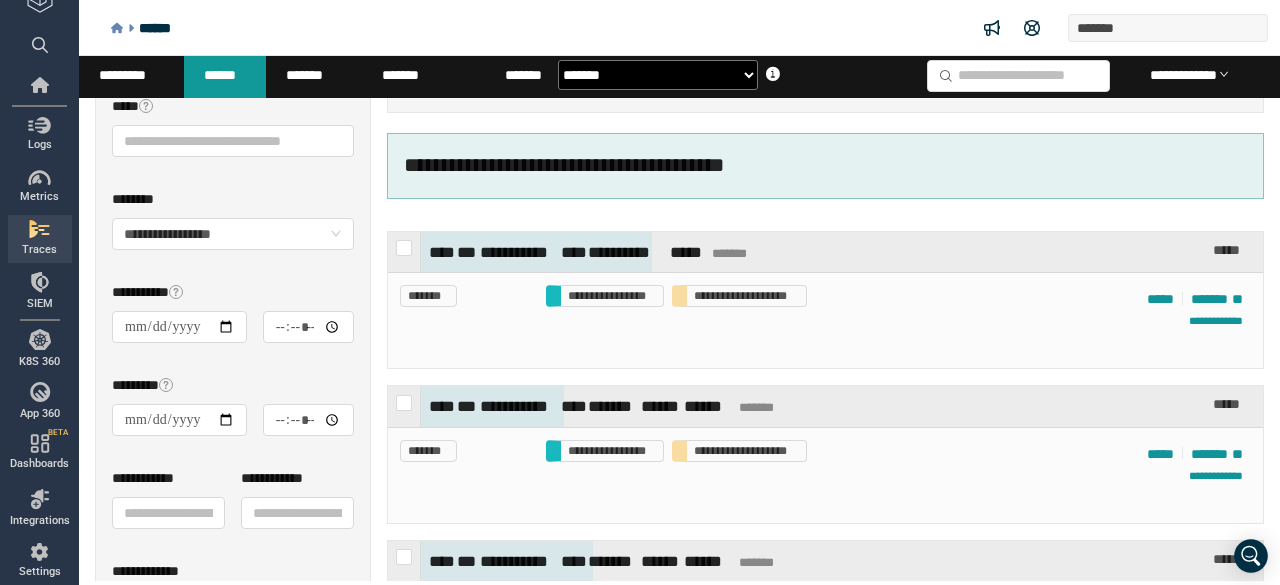 click on "**********" at bounding box center [233, 266] 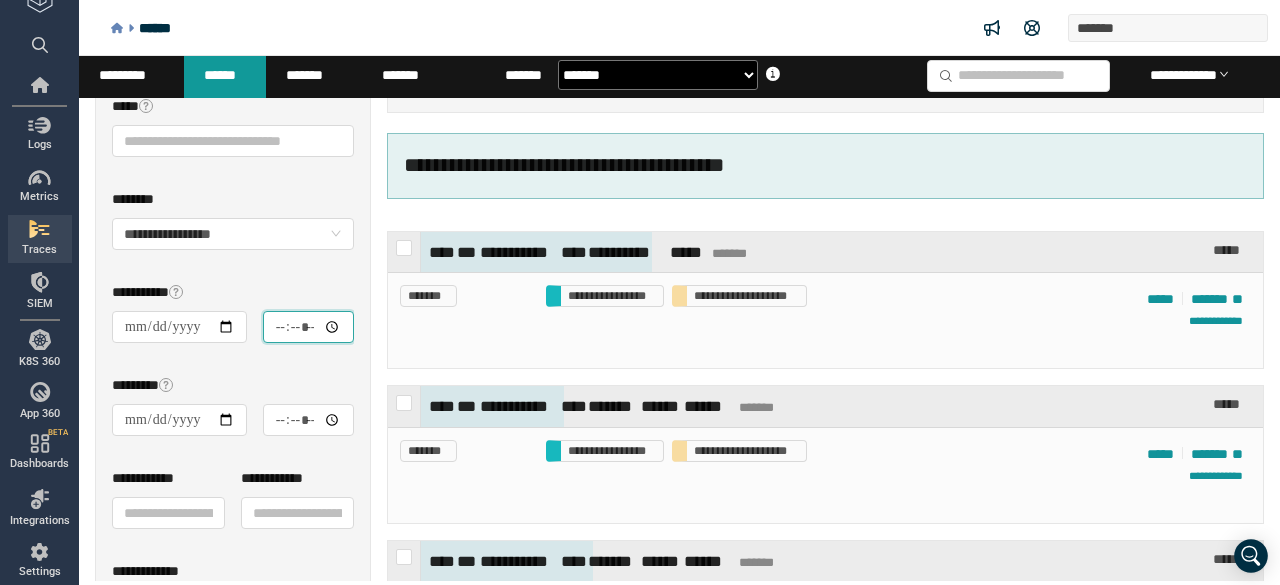 click on "*****" at bounding box center [309, 327] 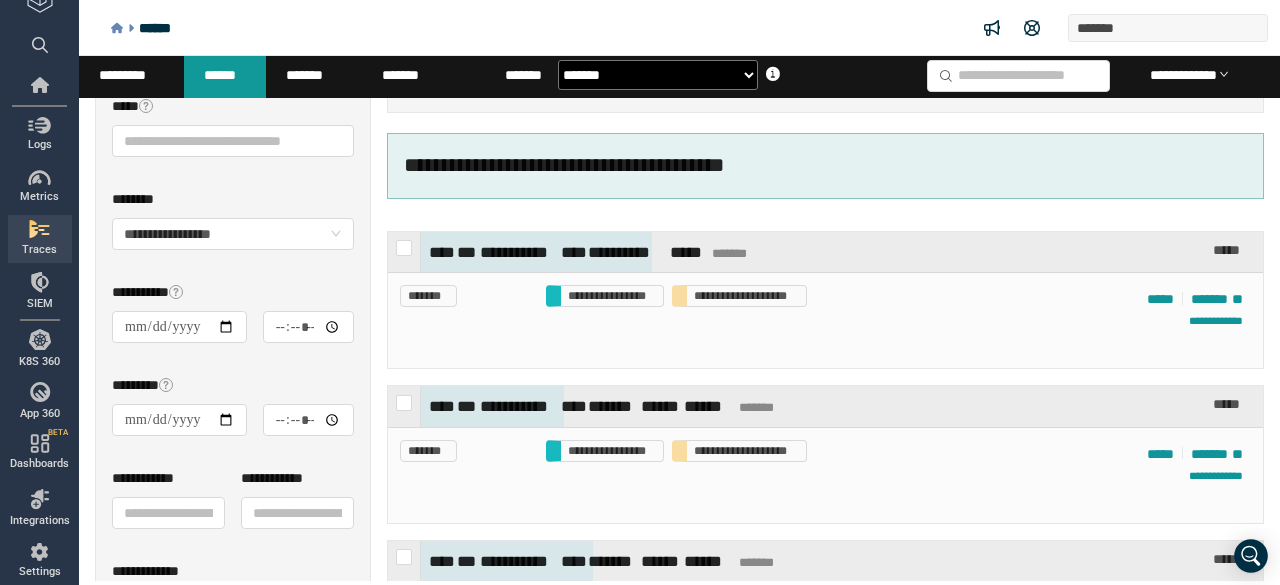 click on "**********" at bounding box center (233, 266) 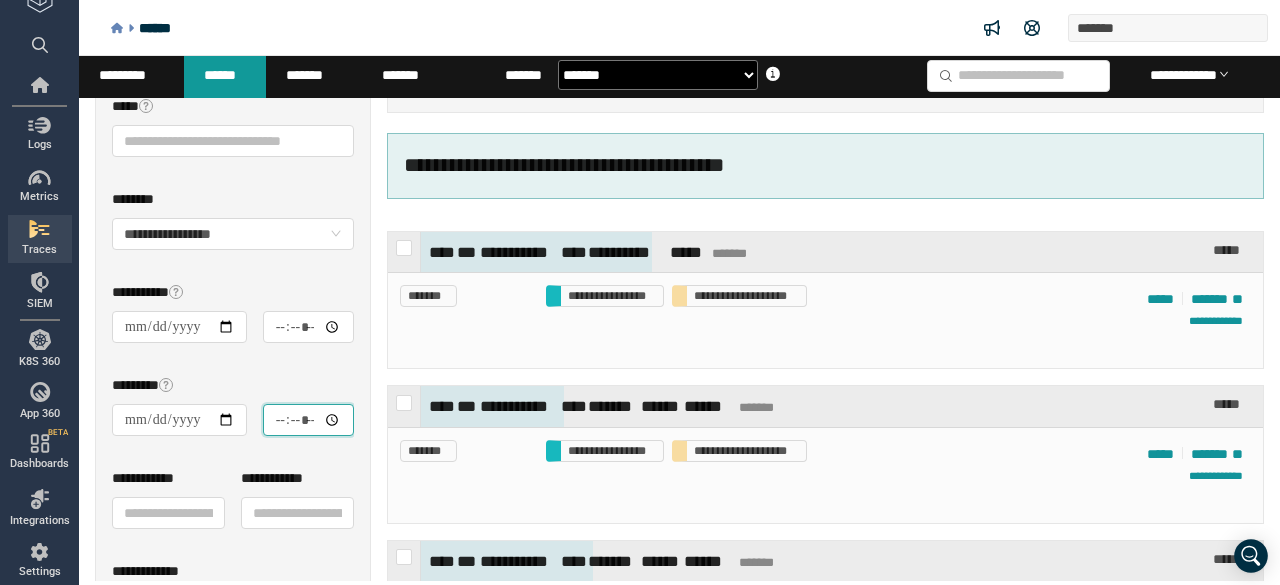 click on "*****" at bounding box center [309, 420] 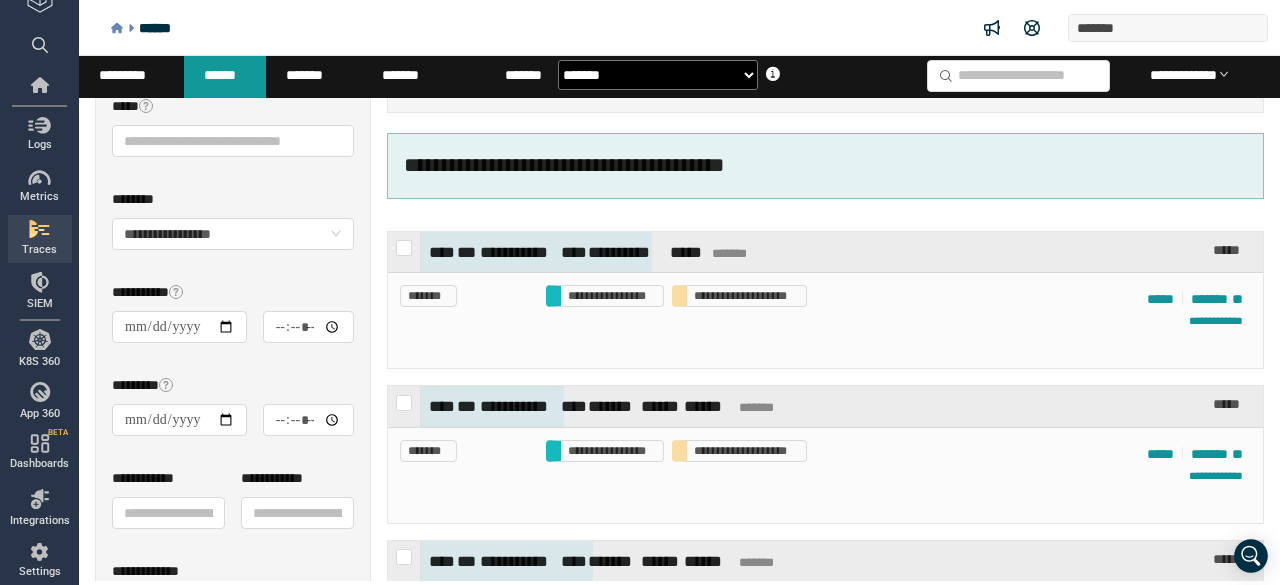 type on "*****" 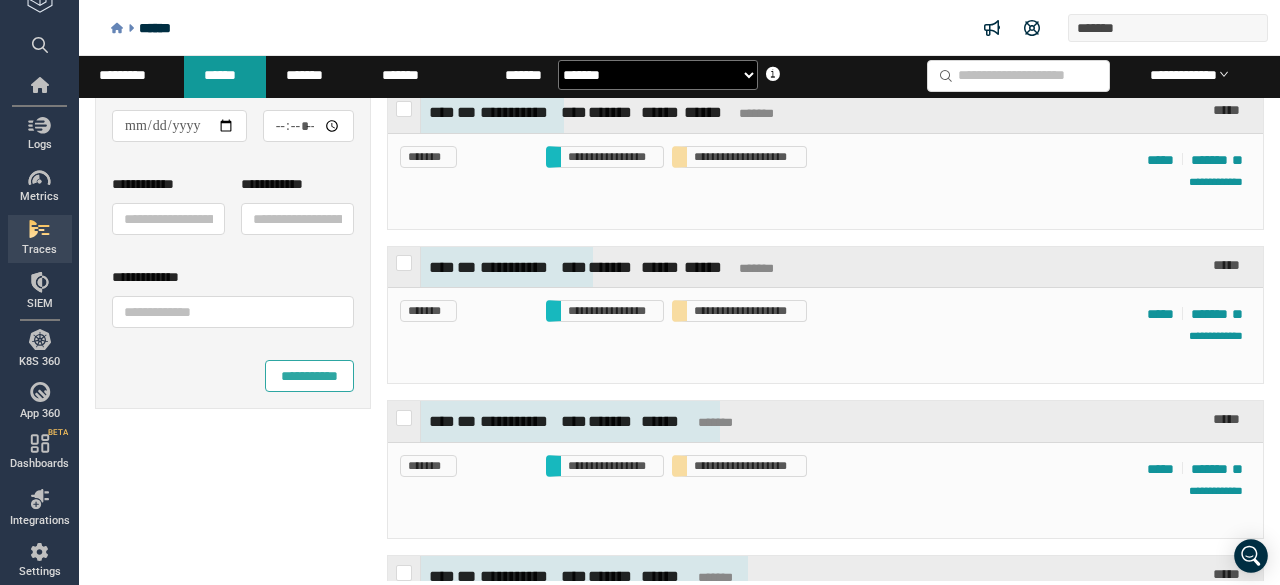 scroll, scrollTop: 600, scrollLeft: 0, axis: vertical 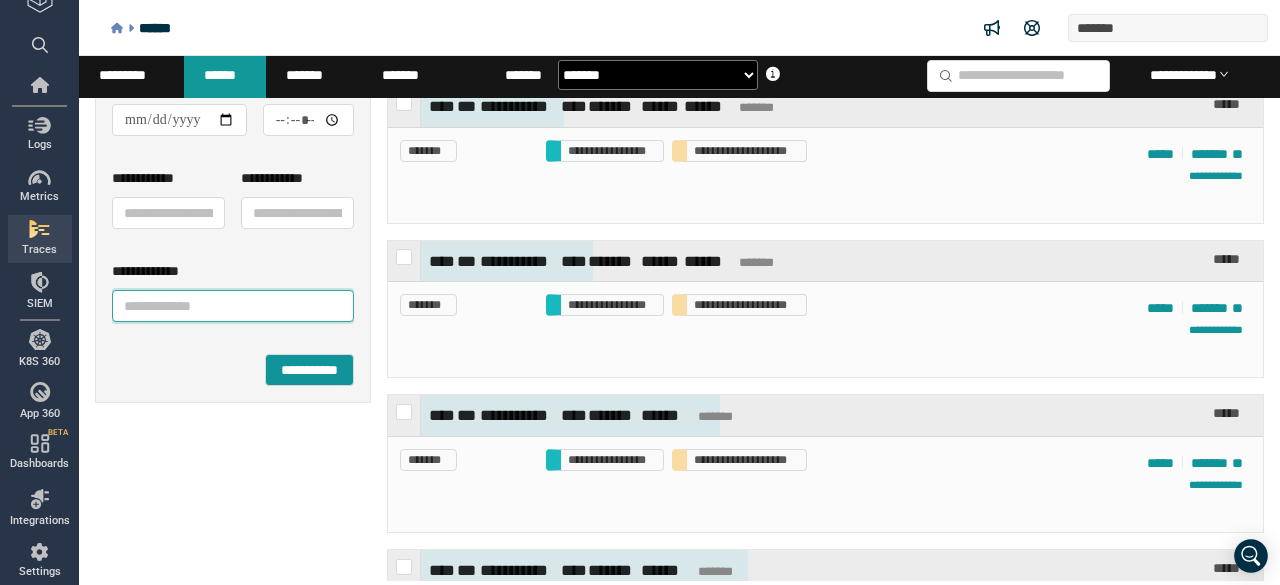 click on "**" at bounding box center [233, 306] 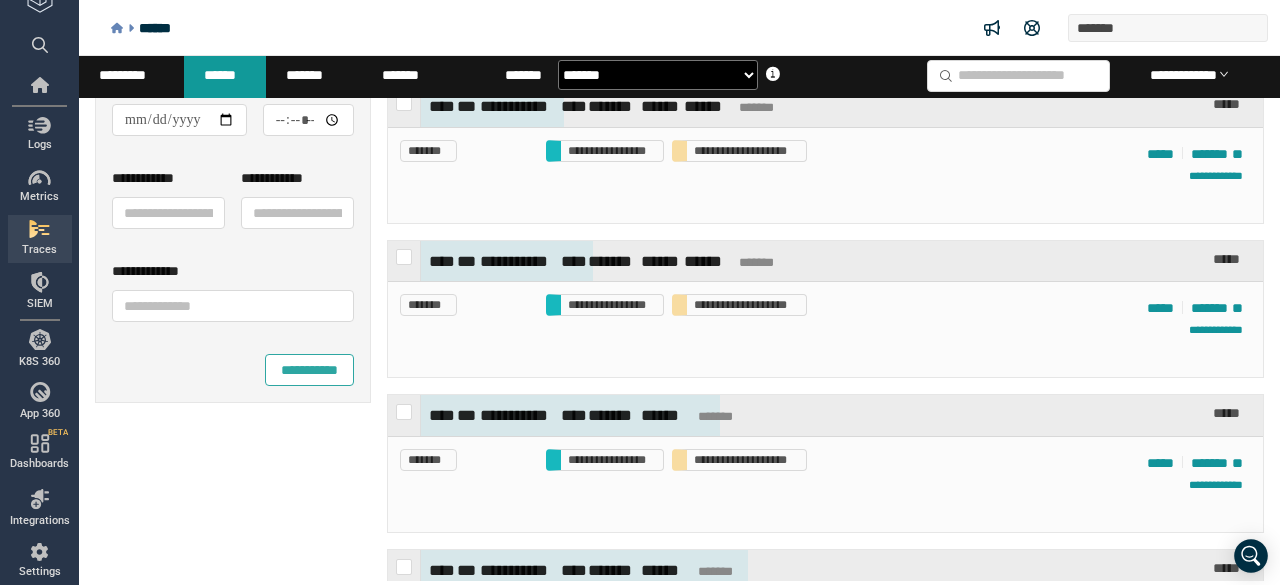 click on "**********" at bounding box center [309, 370] 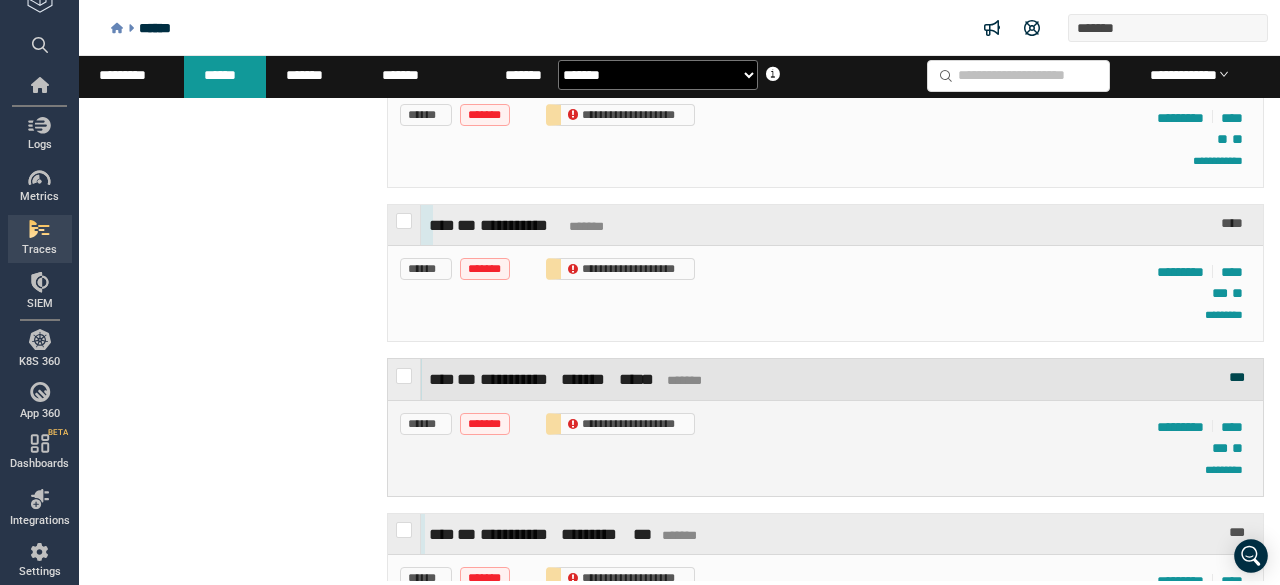 scroll, scrollTop: 2900, scrollLeft: 0, axis: vertical 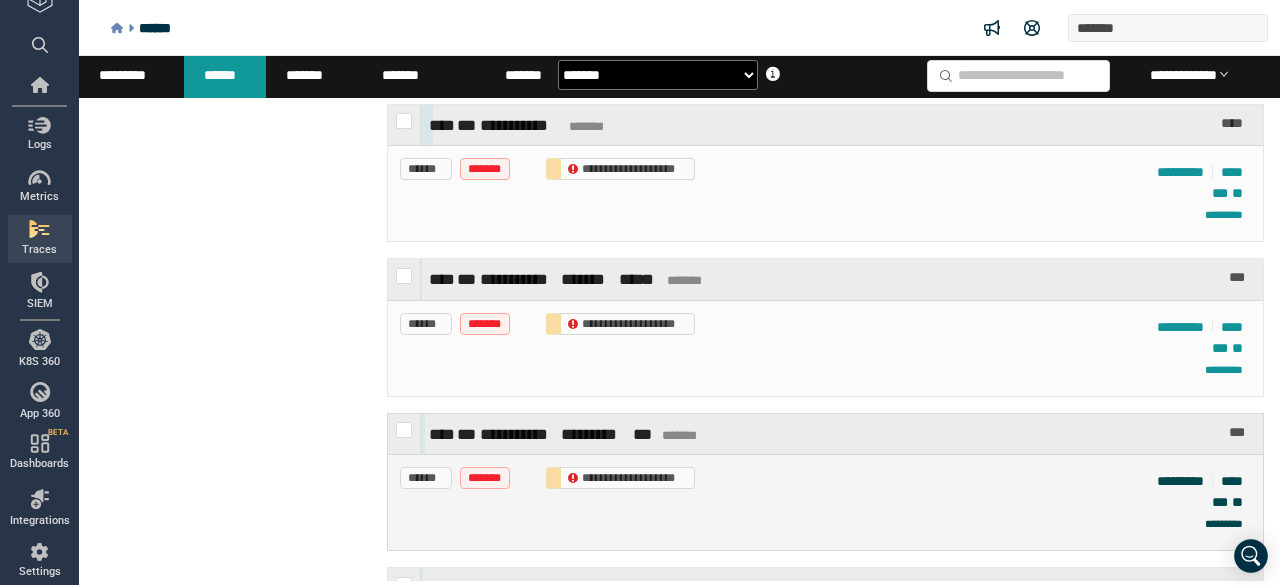 click on "**********" at bounding box center (825, 502) 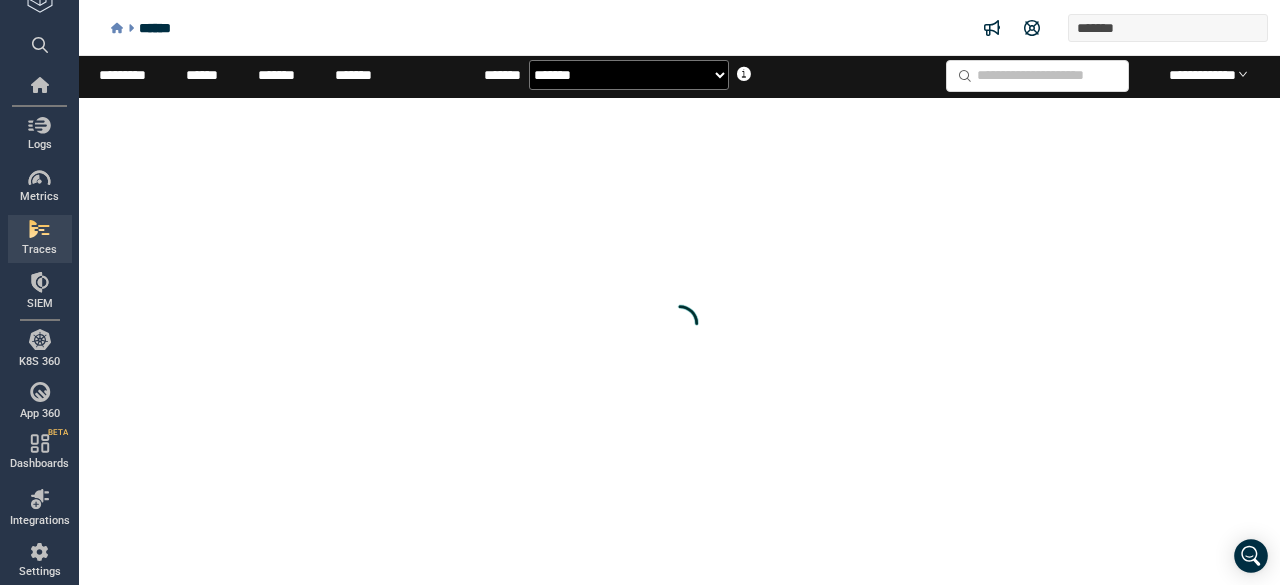 scroll, scrollTop: 0, scrollLeft: 0, axis: both 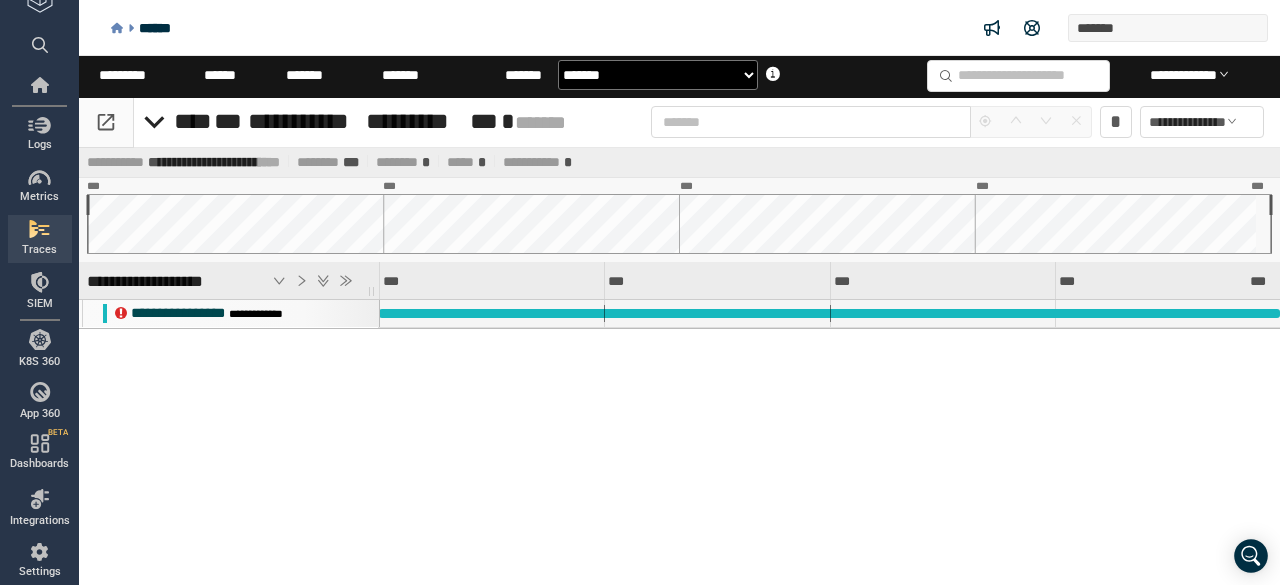 click on "**********" at bounding box center [241, 313] 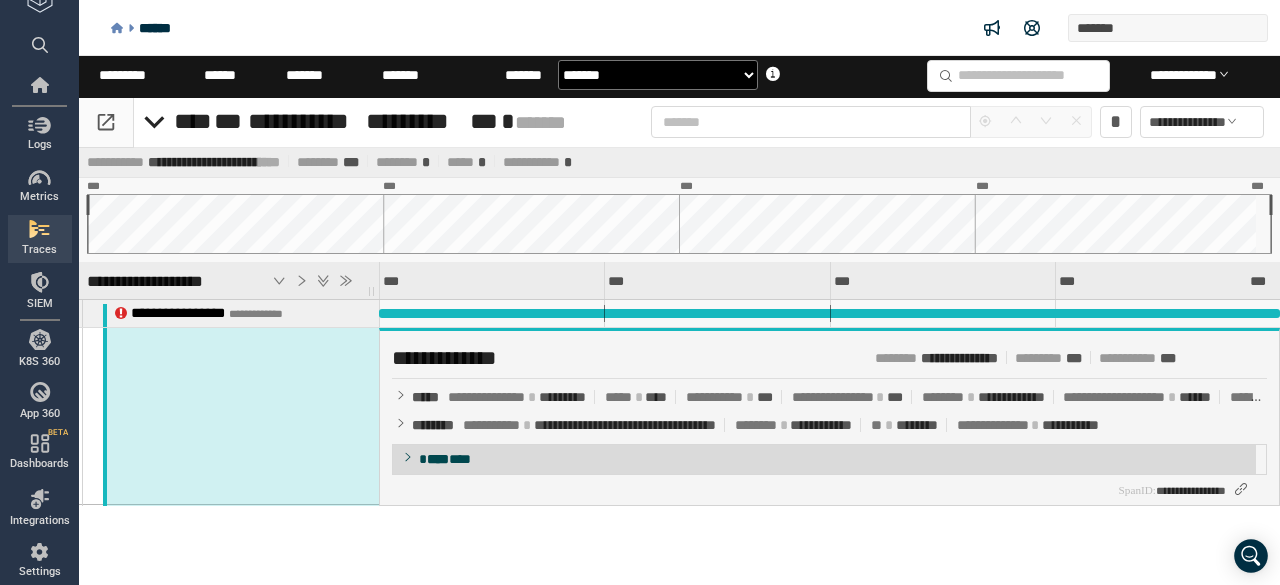 click on "**** * * *" at bounding box center [824, 459] 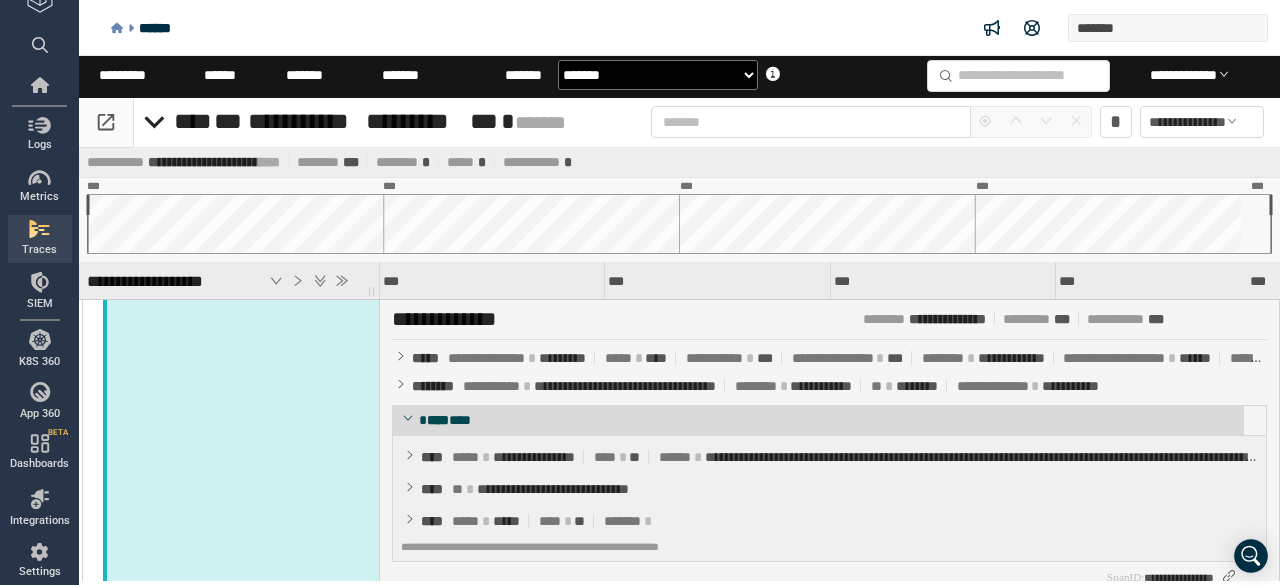 scroll, scrollTop: 54, scrollLeft: 0, axis: vertical 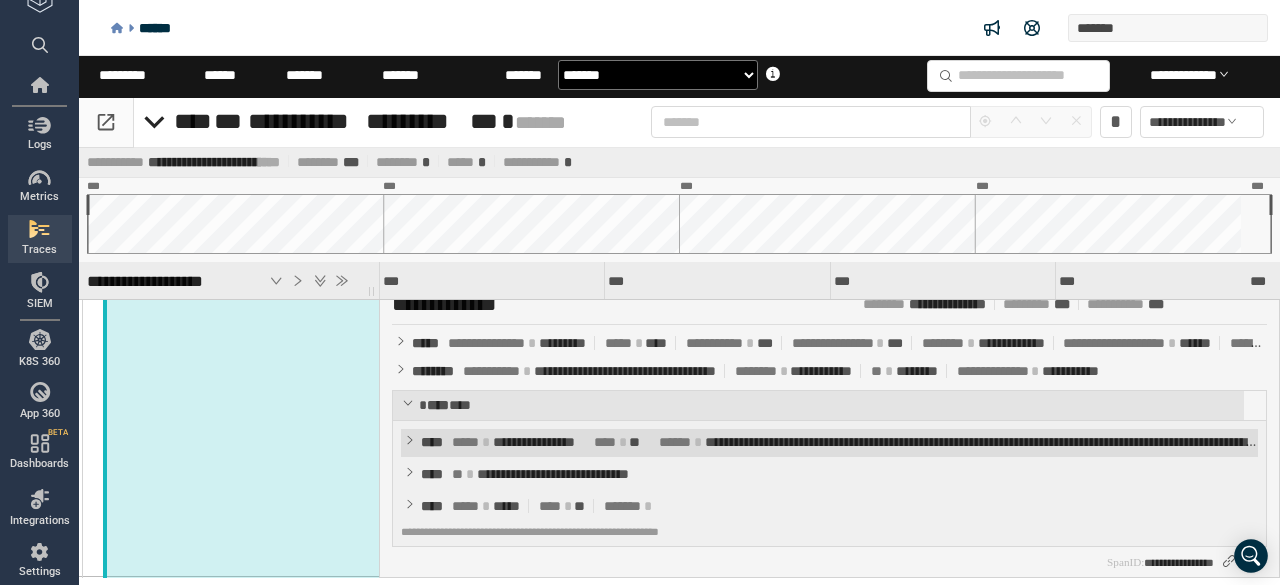click on "*****" at bounding box center [465, 442] 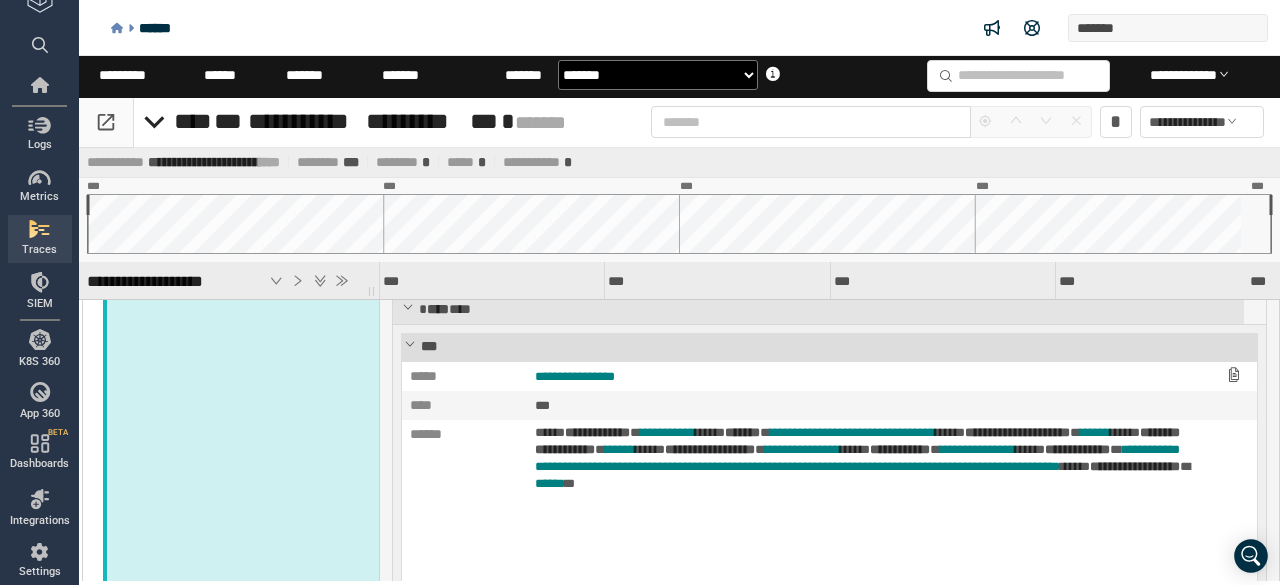 scroll, scrollTop: 254, scrollLeft: 0, axis: vertical 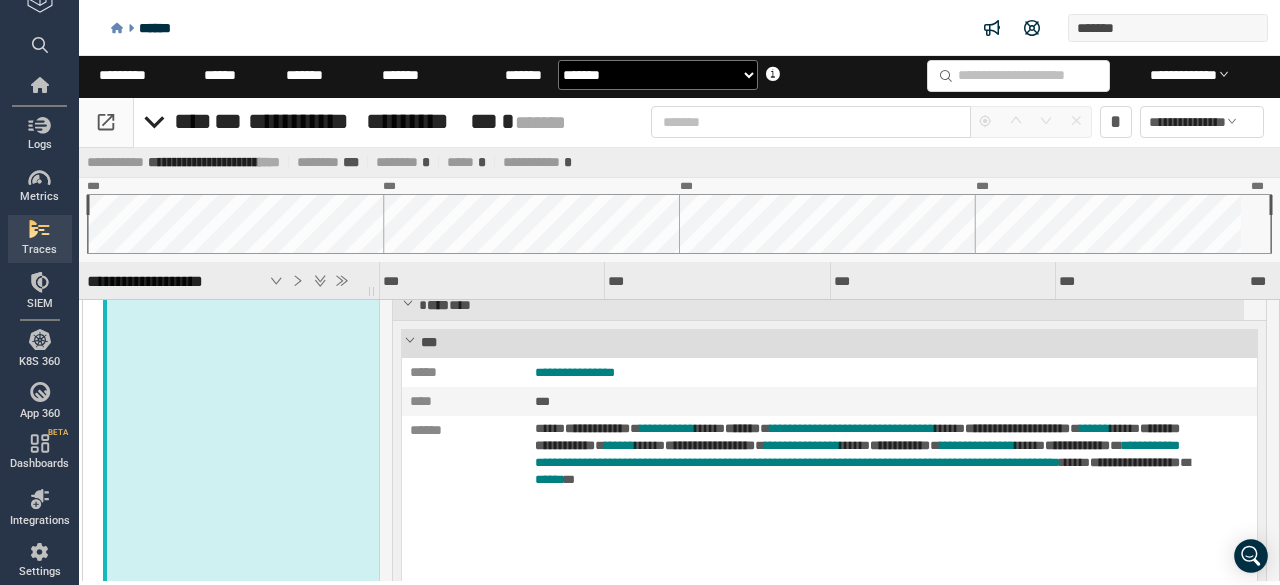 click 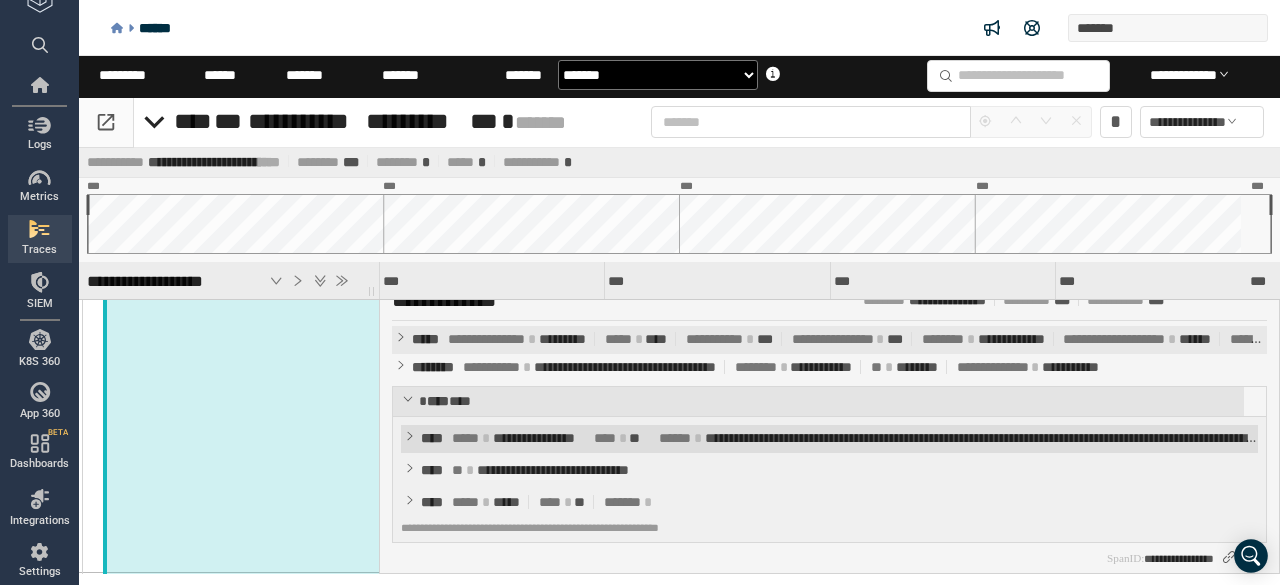 scroll, scrollTop: 54, scrollLeft: 0, axis: vertical 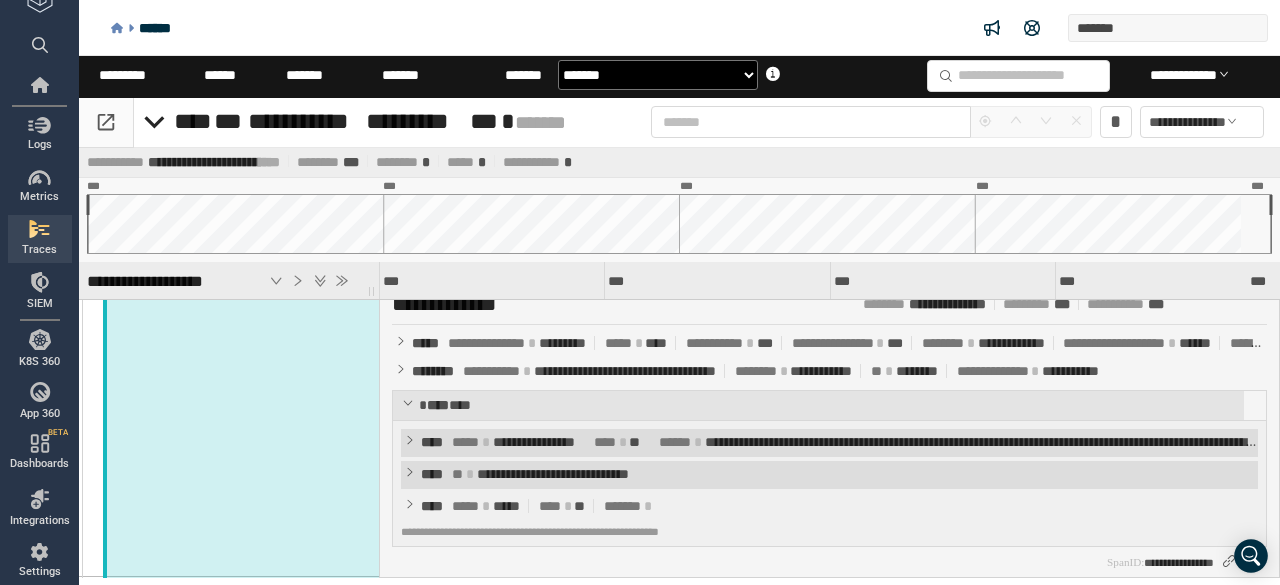 click on "*** *" at bounding box center (432, 474) 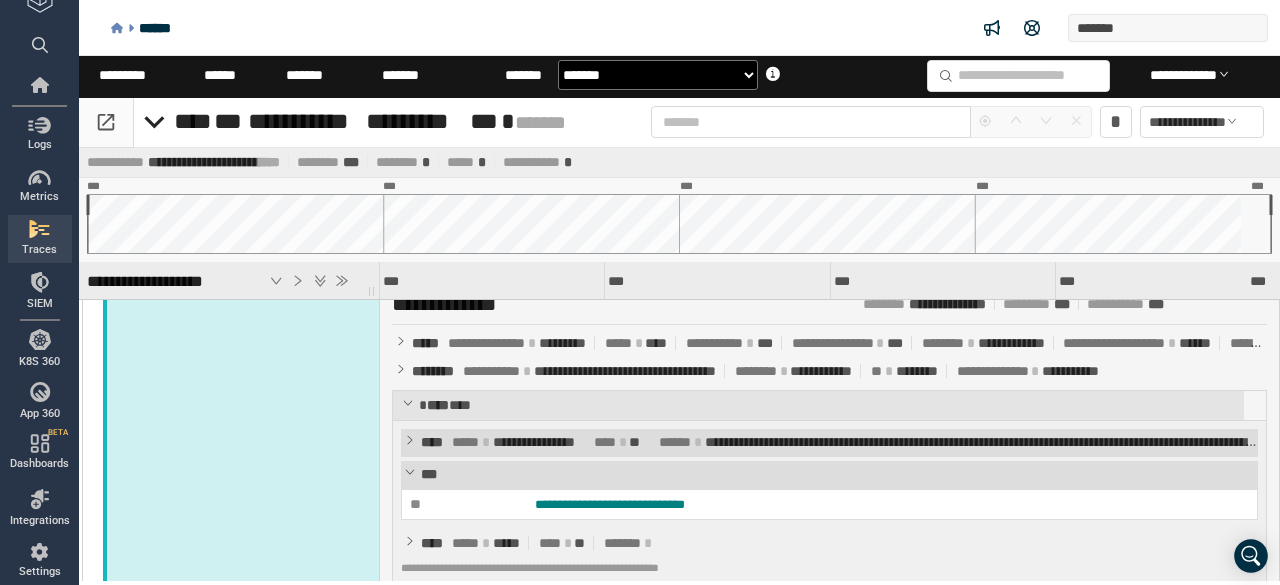 scroll, scrollTop: 90, scrollLeft: 0, axis: vertical 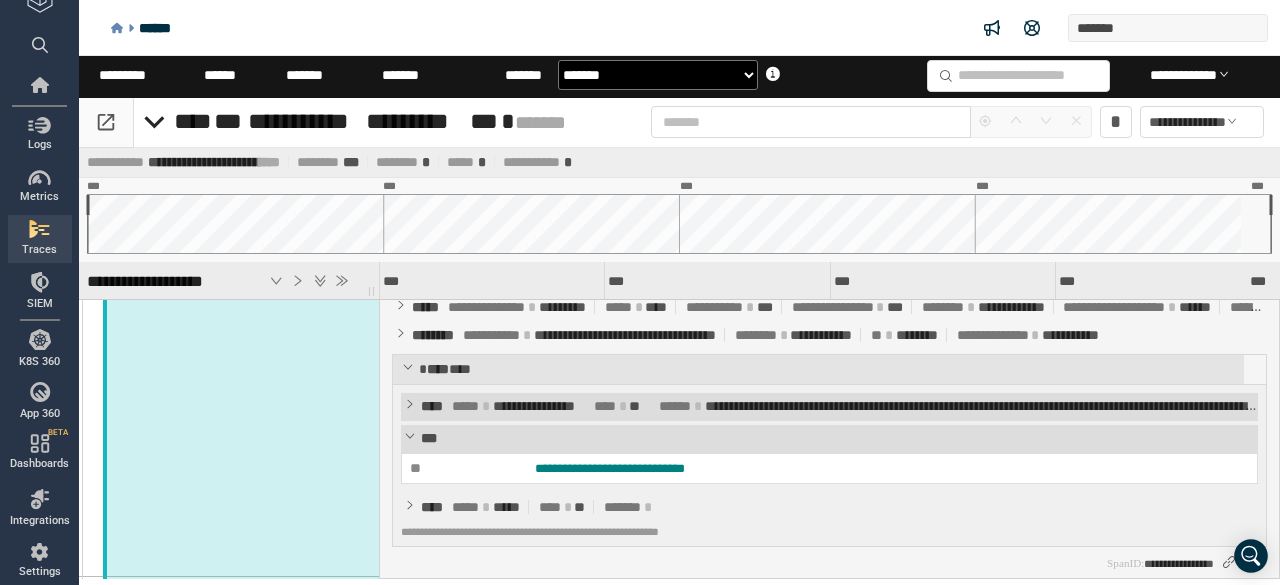 click on "***" at bounding box center (829, 439) 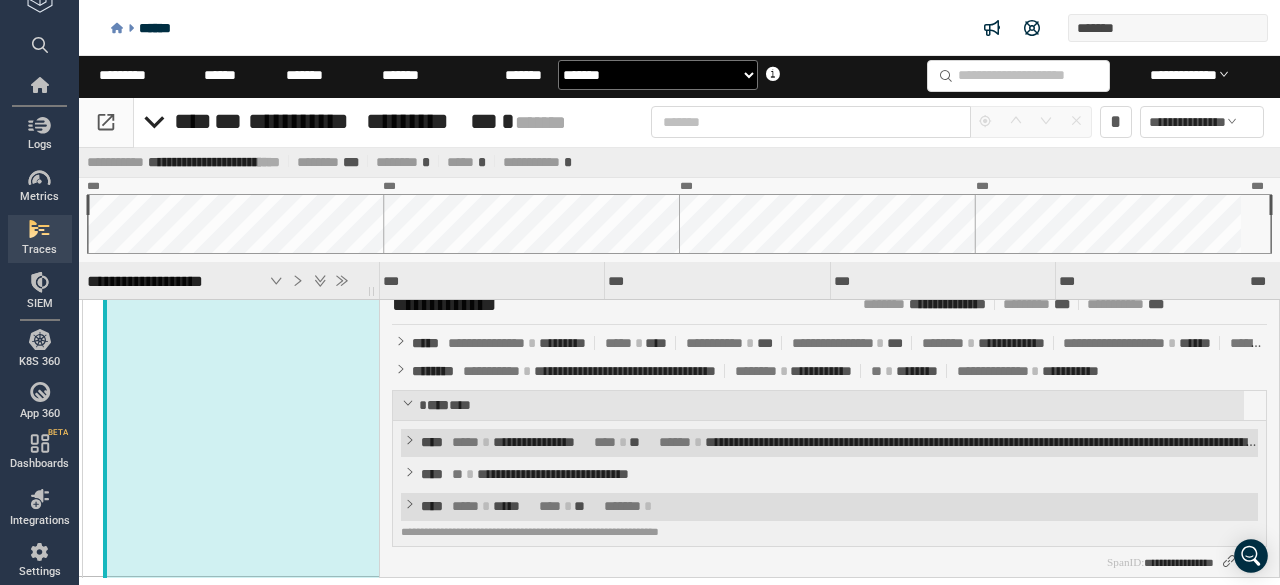 click 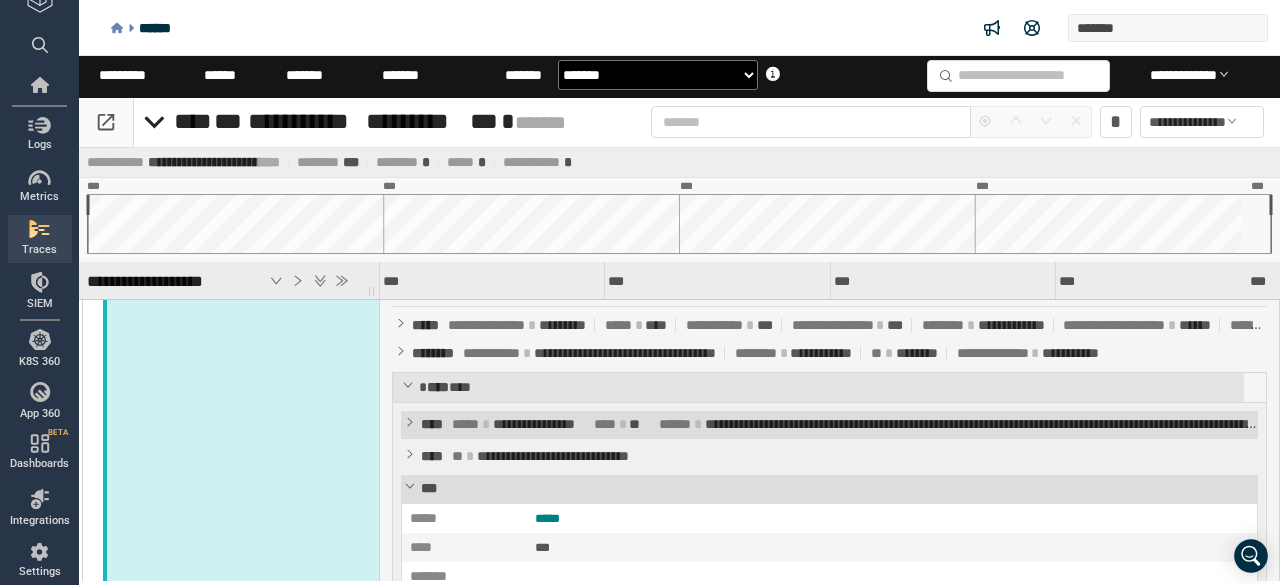 scroll, scrollTop: 0, scrollLeft: 0, axis: both 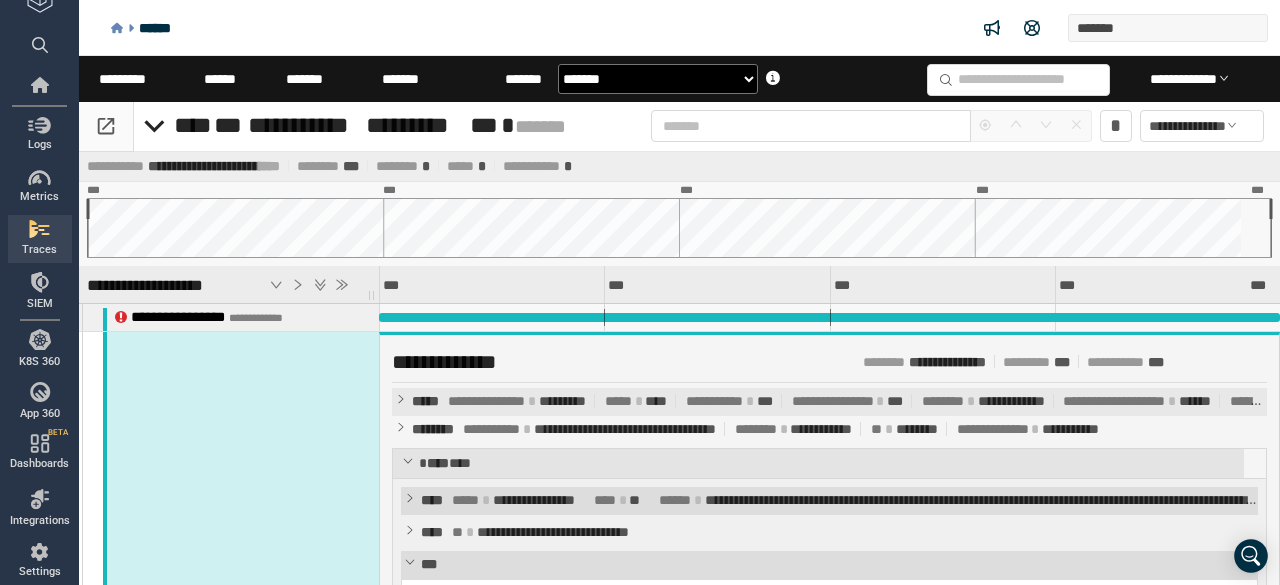 click on "***** * ****" at bounding box center [641, 401] 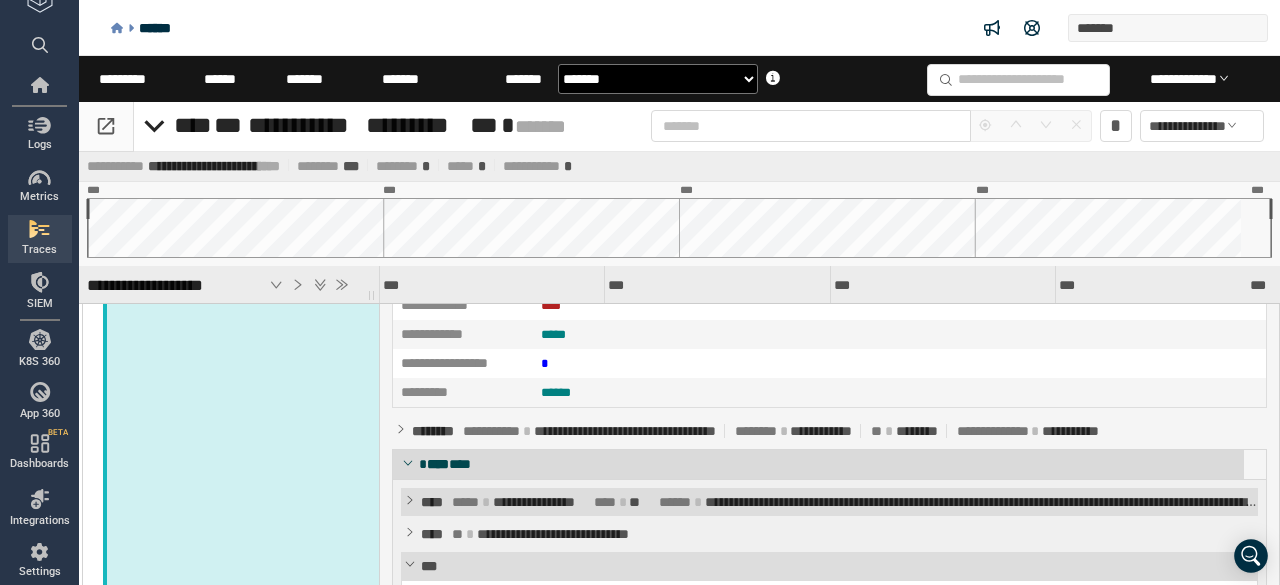 scroll, scrollTop: 400, scrollLeft: 0, axis: vertical 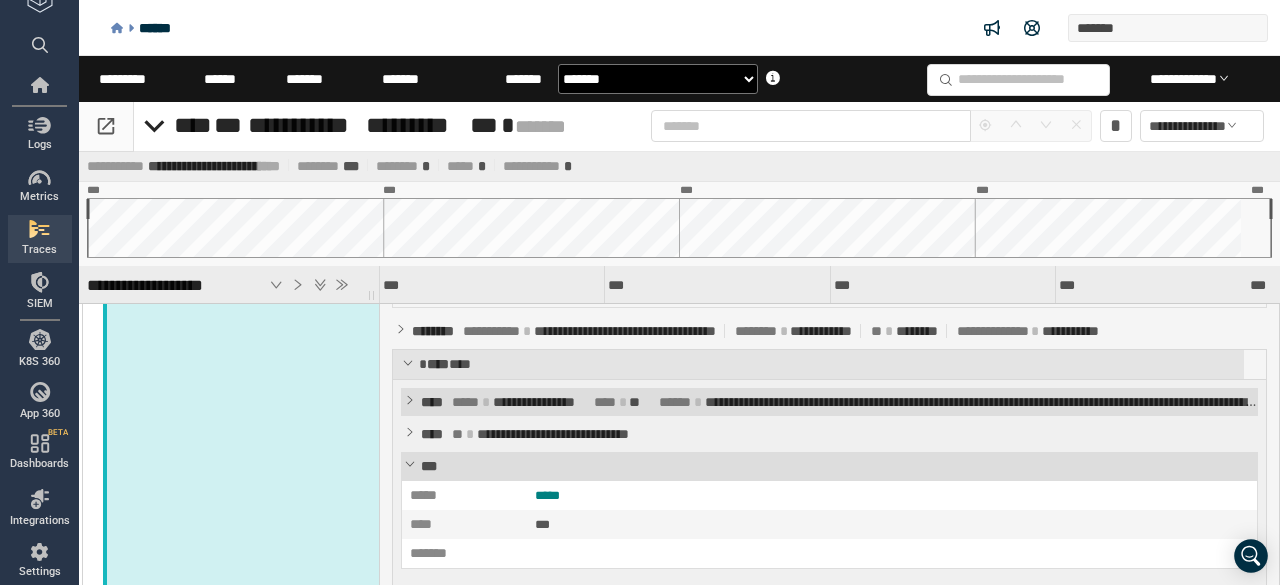 click on "**********" at bounding box center [518, 402] 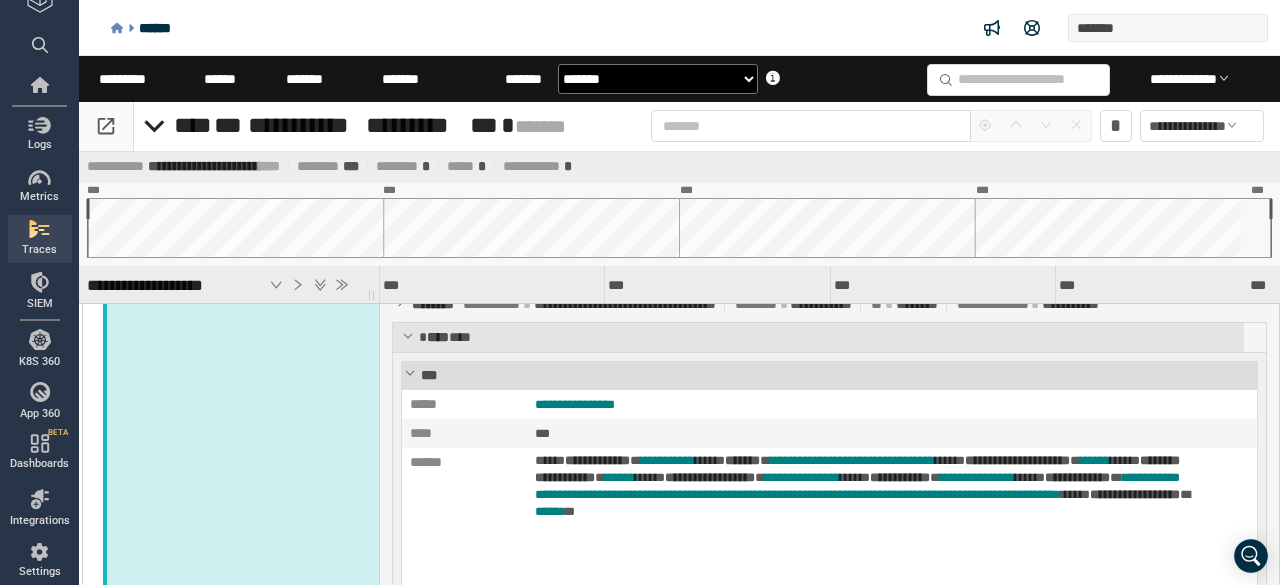 scroll, scrollTop: 400, scrollLeft: 0, axis: vertical 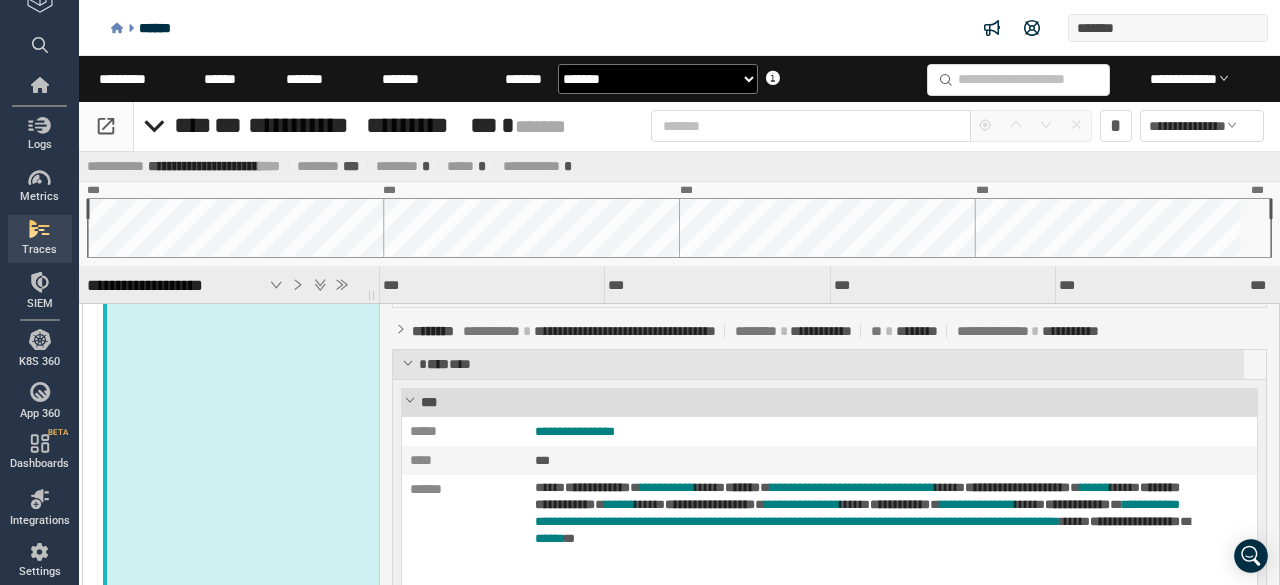 click on "***" at bounding box center [829, 402] 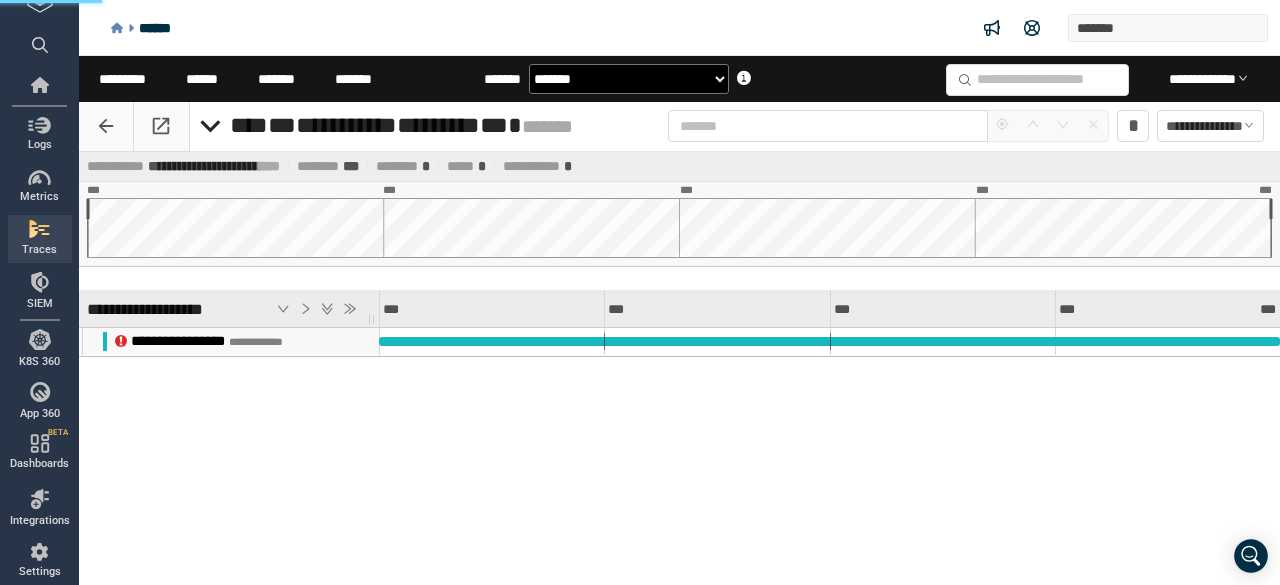 scroll, scrollTop: 0, scrollLeft: 0, axis: both 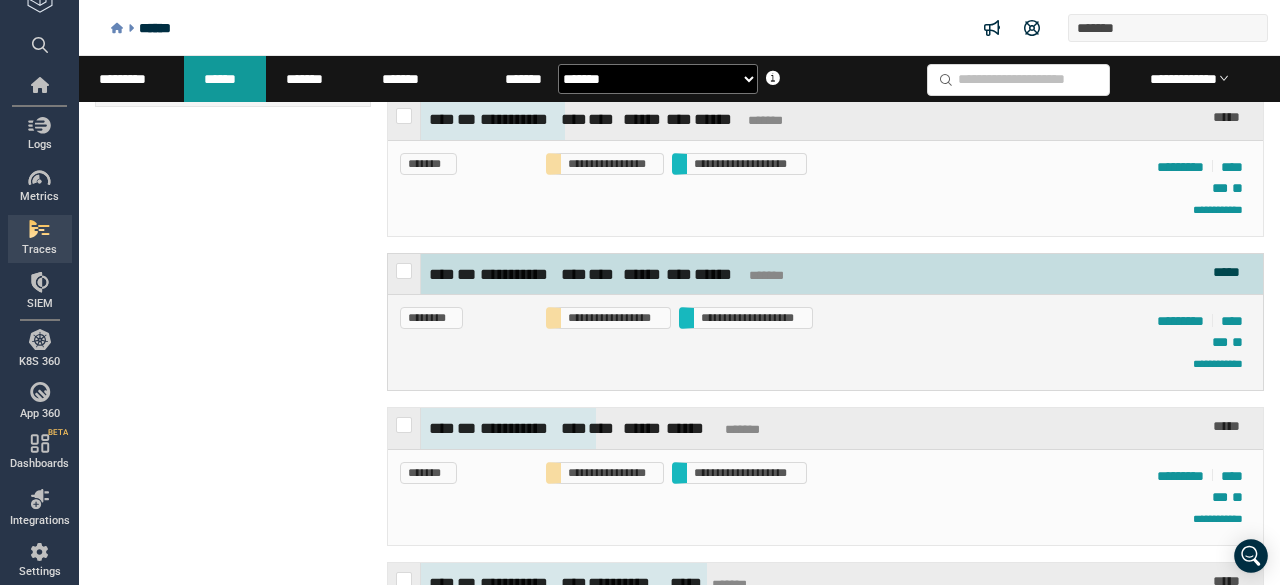 click on "****" at bounding box center (680, 274) 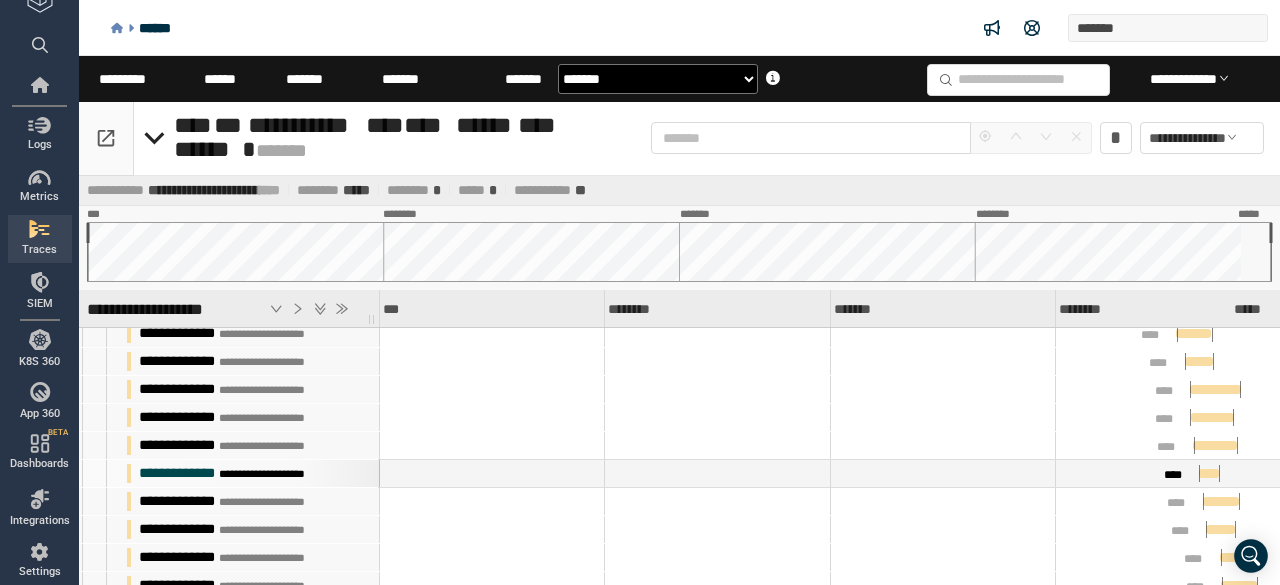 scroll, scrollTop: 695, scrollLeft: 0, axis: vertical 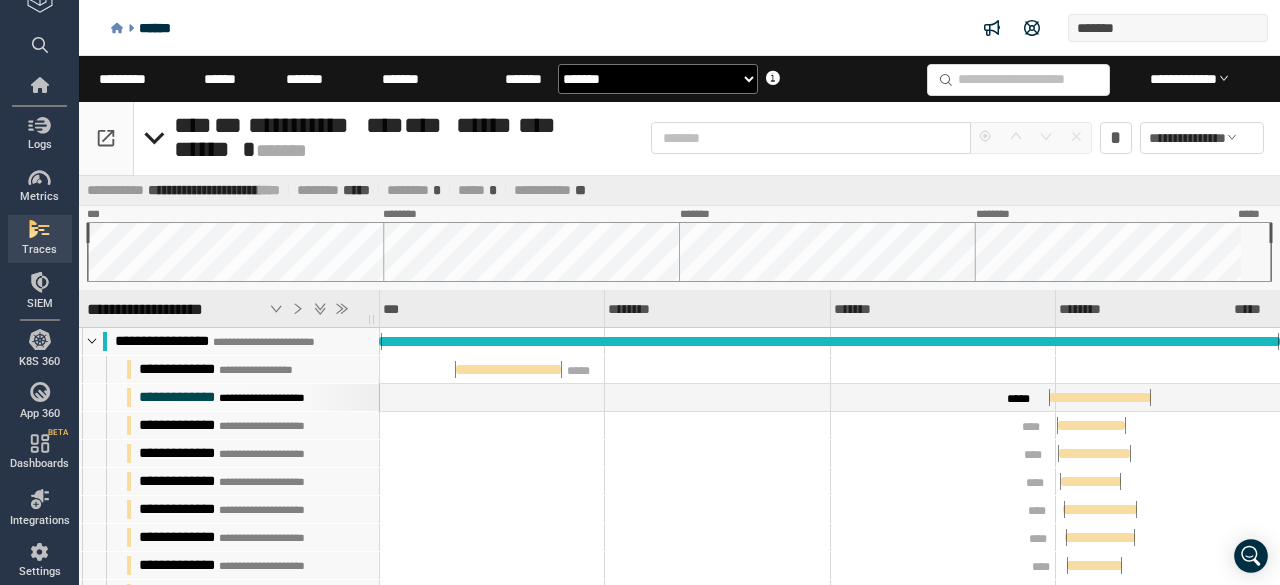 click on "**********" at bounding box center [253, 397] 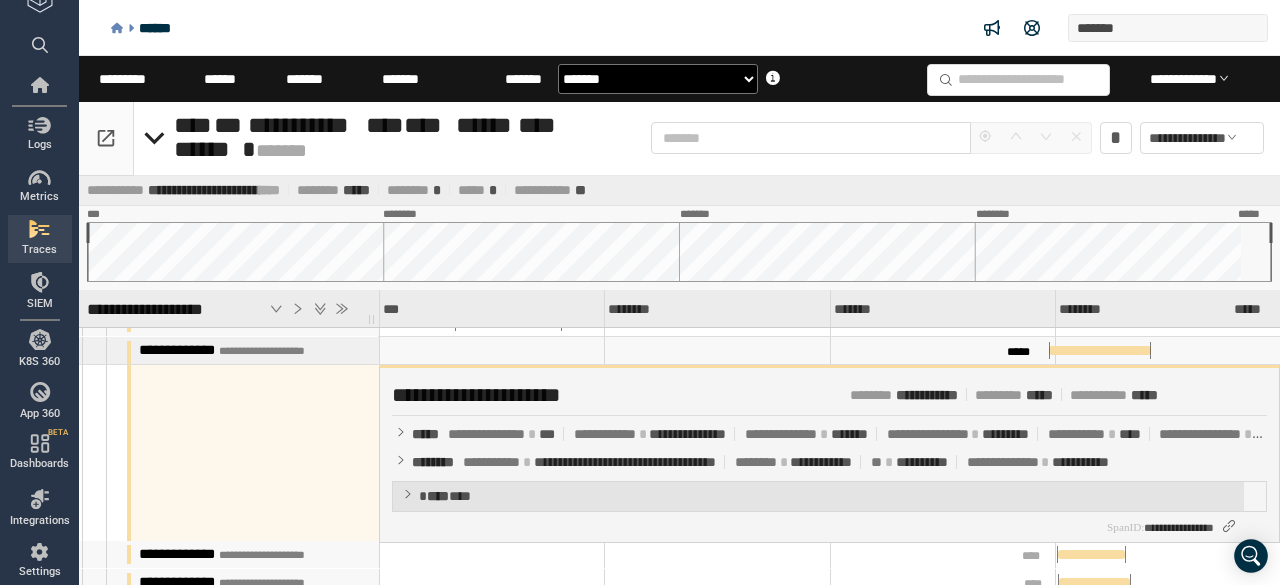 scroll, scrollTop: 100, scrollLeft: 0, axis: vertical 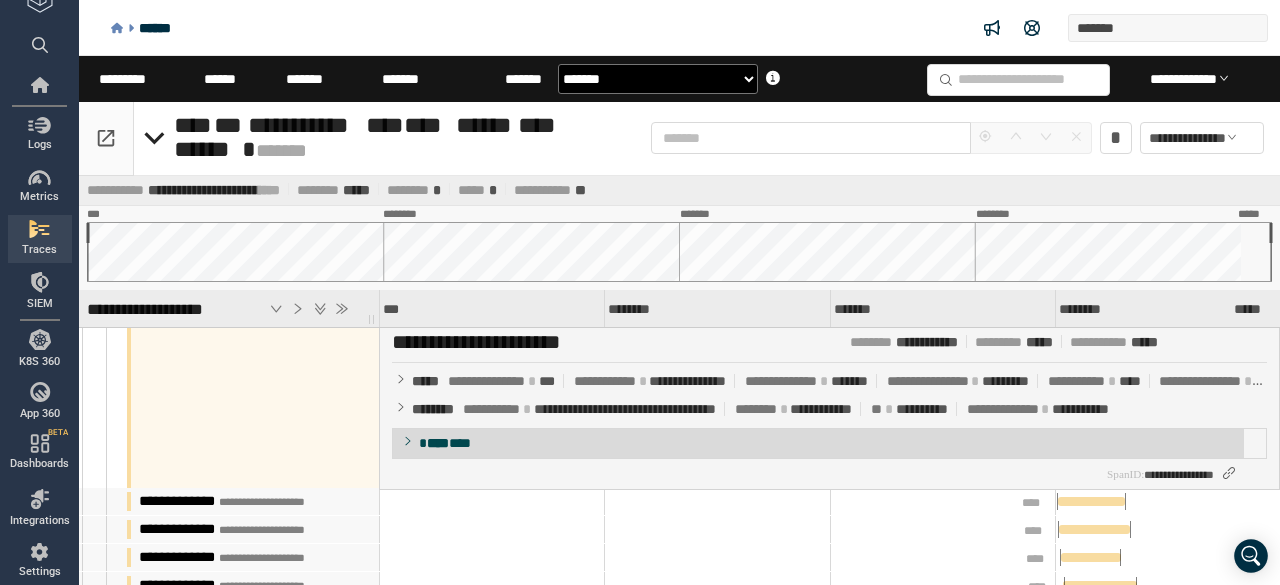 click on "**** * * *" at bounding box center (818, 443) 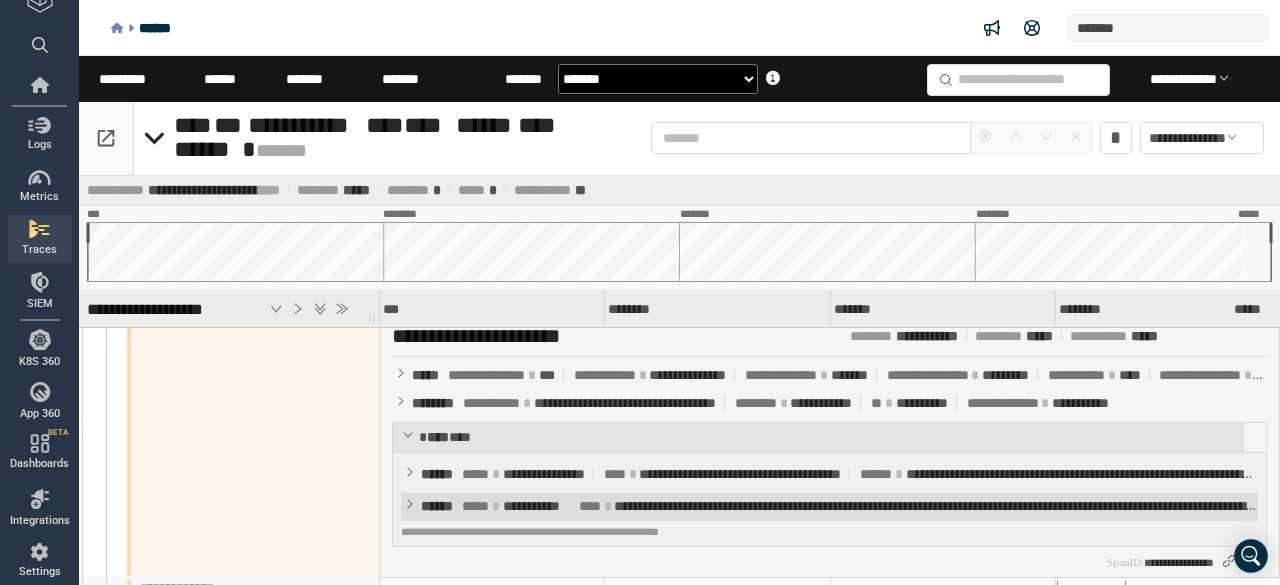 scroll, scrollTop: 200, scrollLeft: 0, axis: vertical 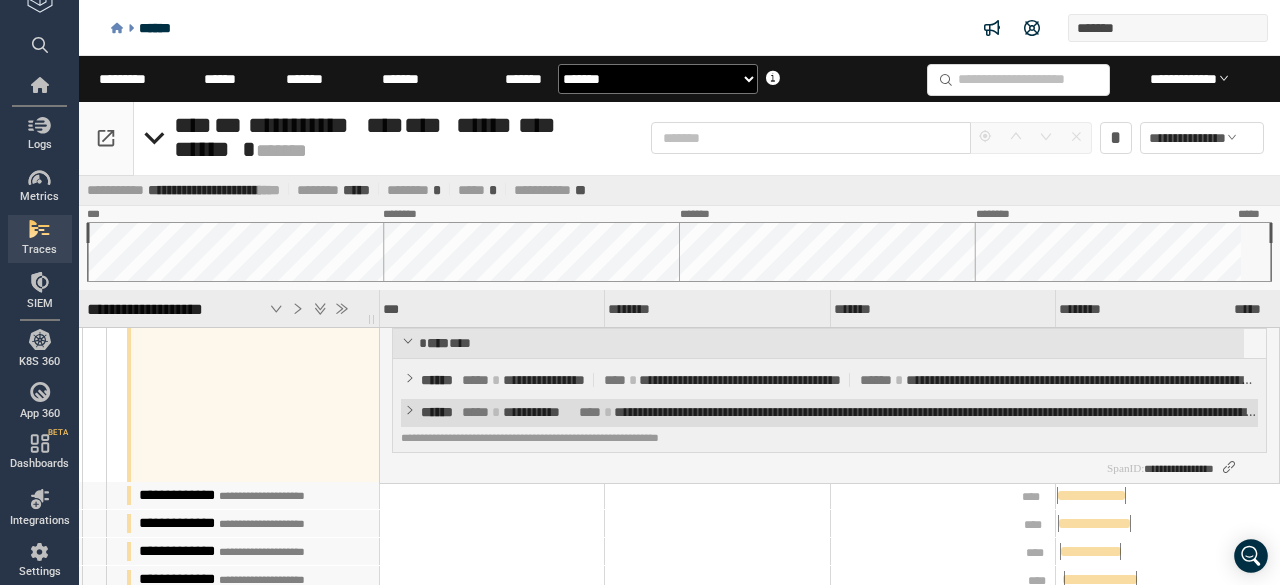click on "*****" at bounding box center (475, 412) 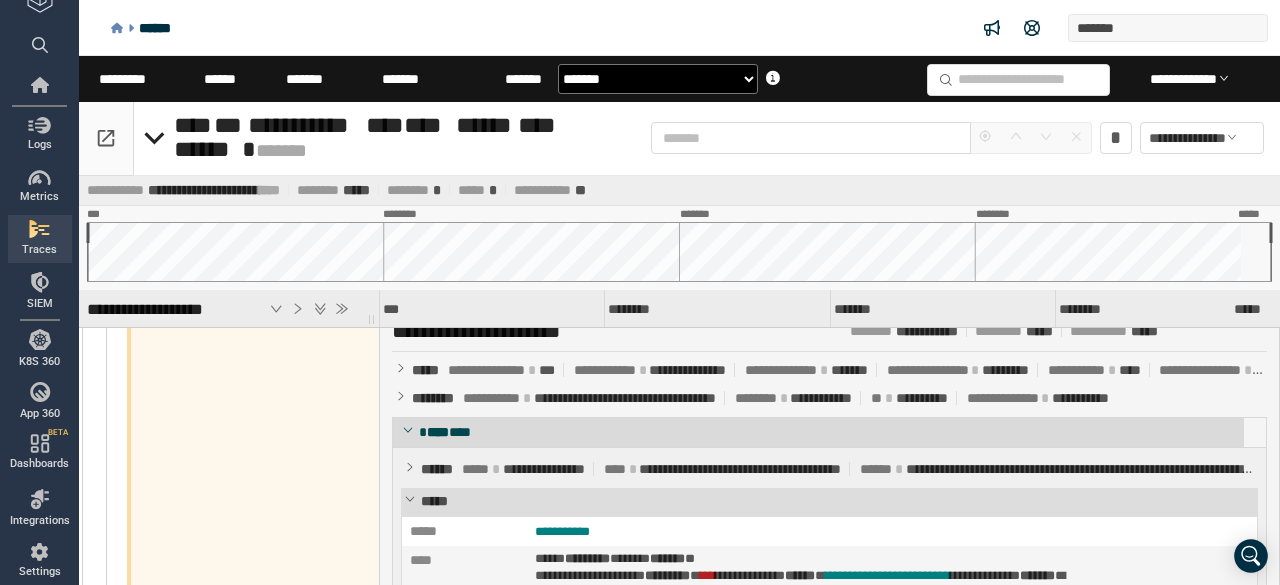 scroll, scrollTop: 100, scrollLeft: 0, axis: vertical 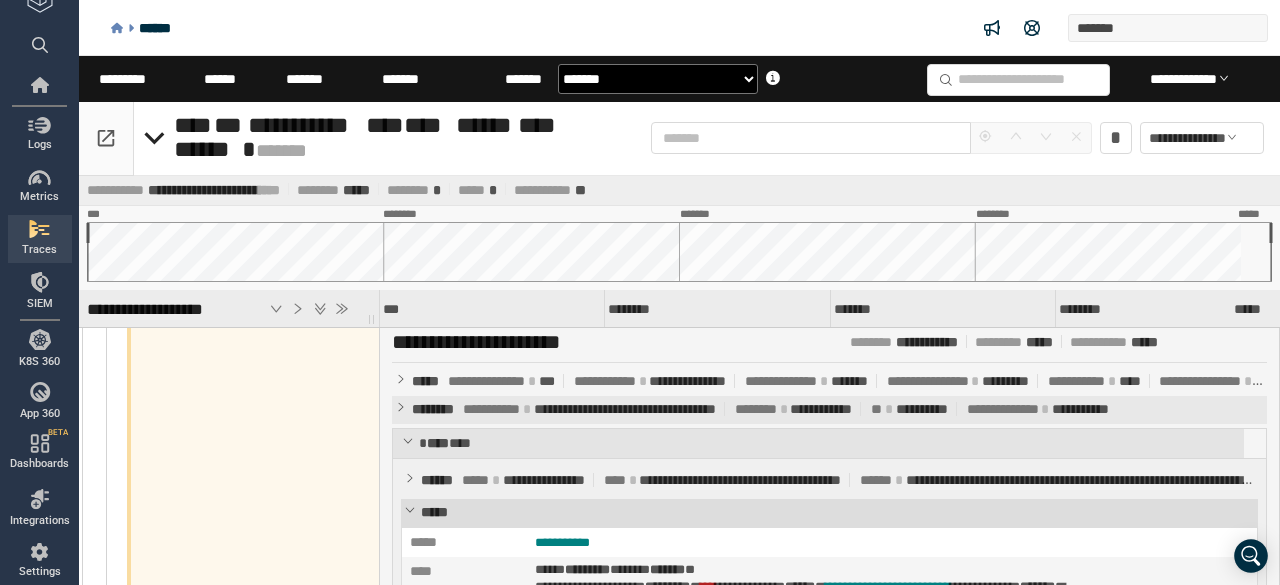 click 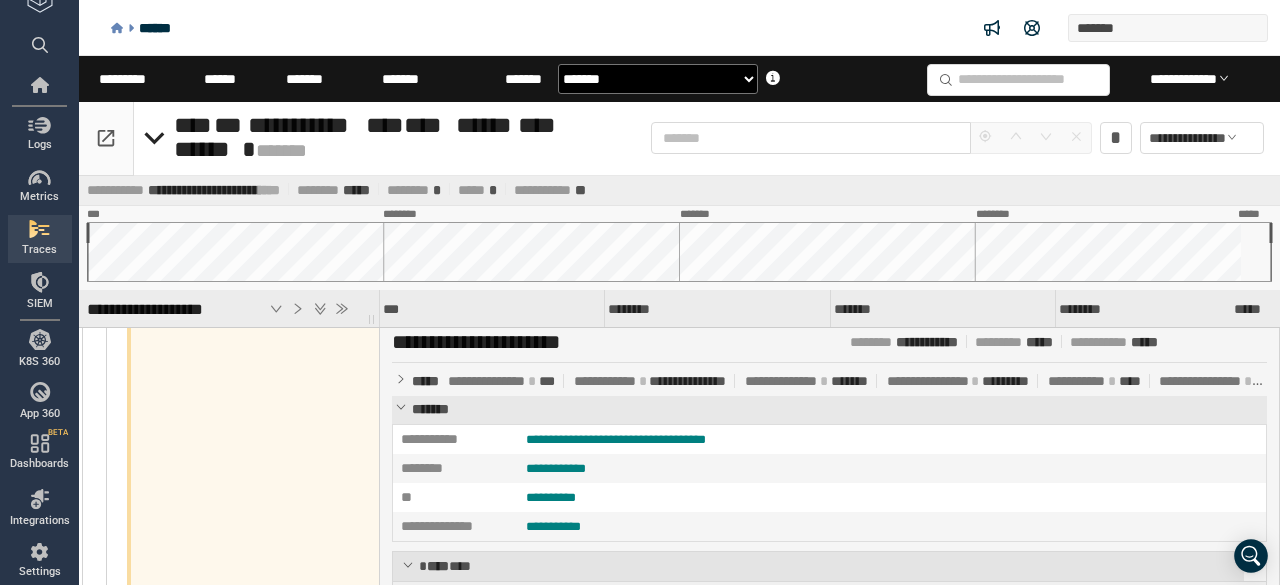 scroll, scrollTop: 59, scrollLeft: 0, axis: vertical 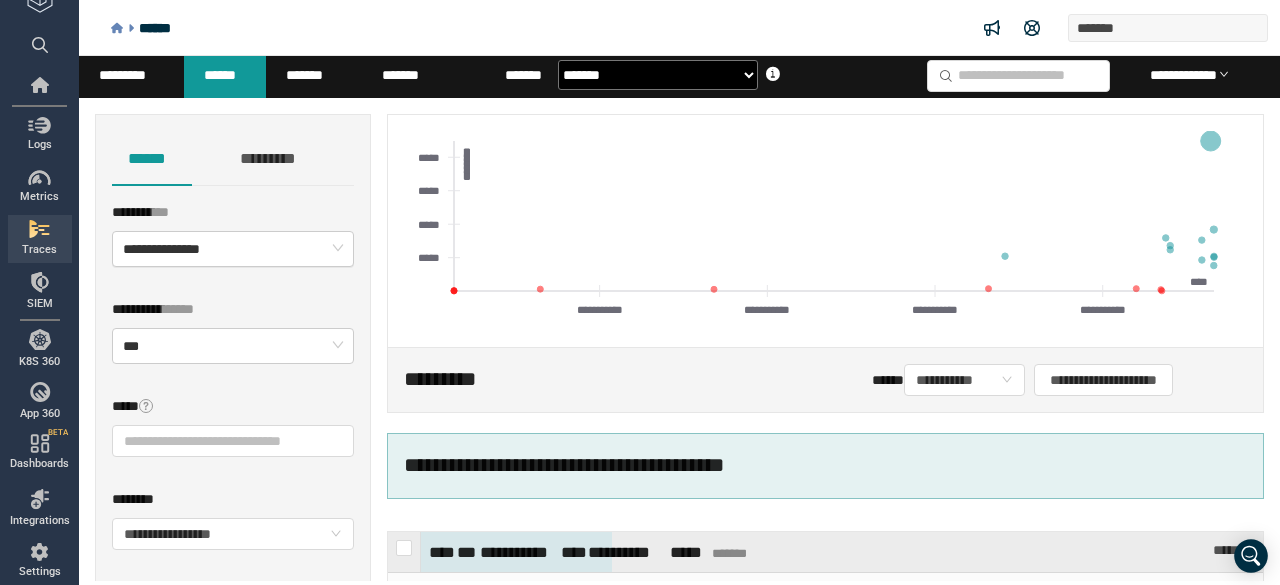 click on "**********" at bounding box center (233, 249) 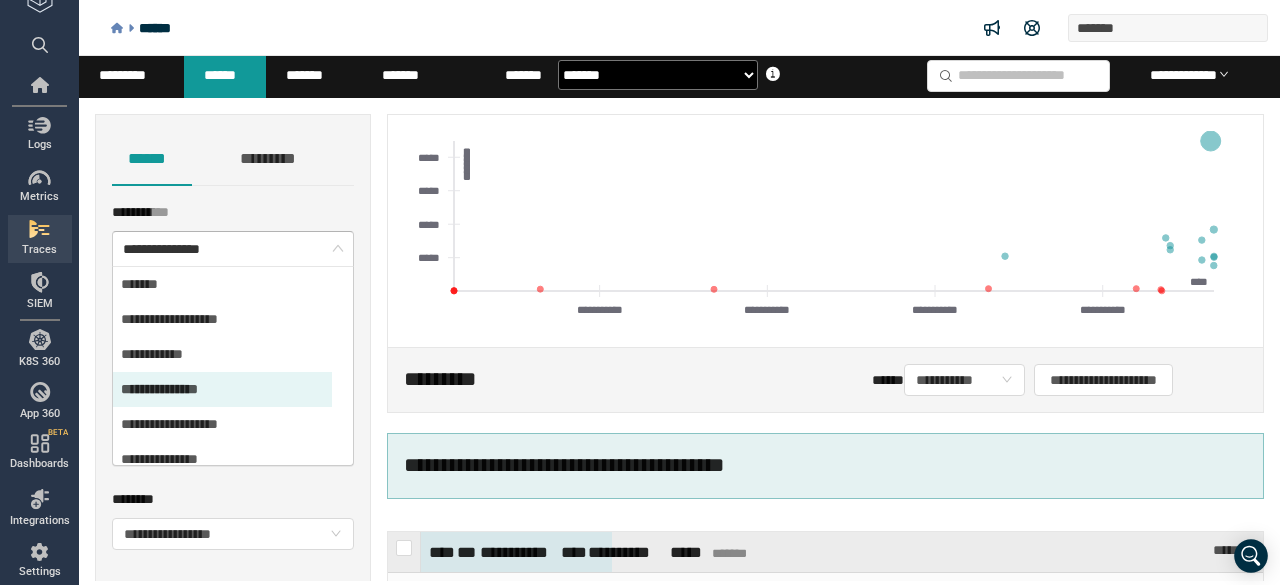 scroll, scrollTop: 16, scrollLeft: 16, axis: both 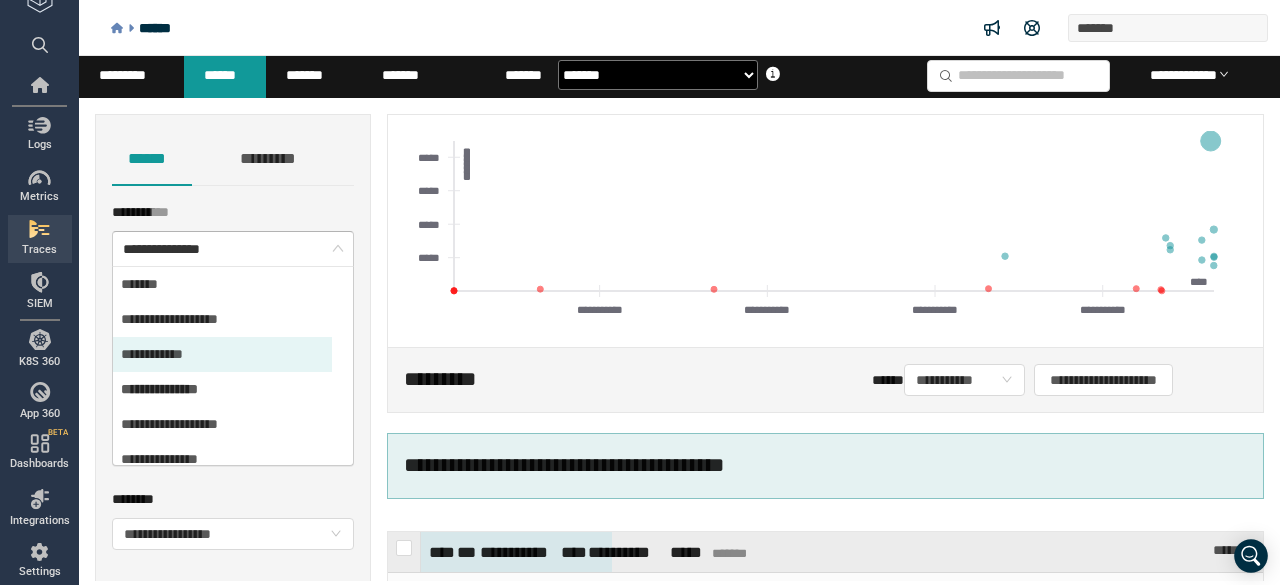 click on "**********" at bounding box center (222, 354) 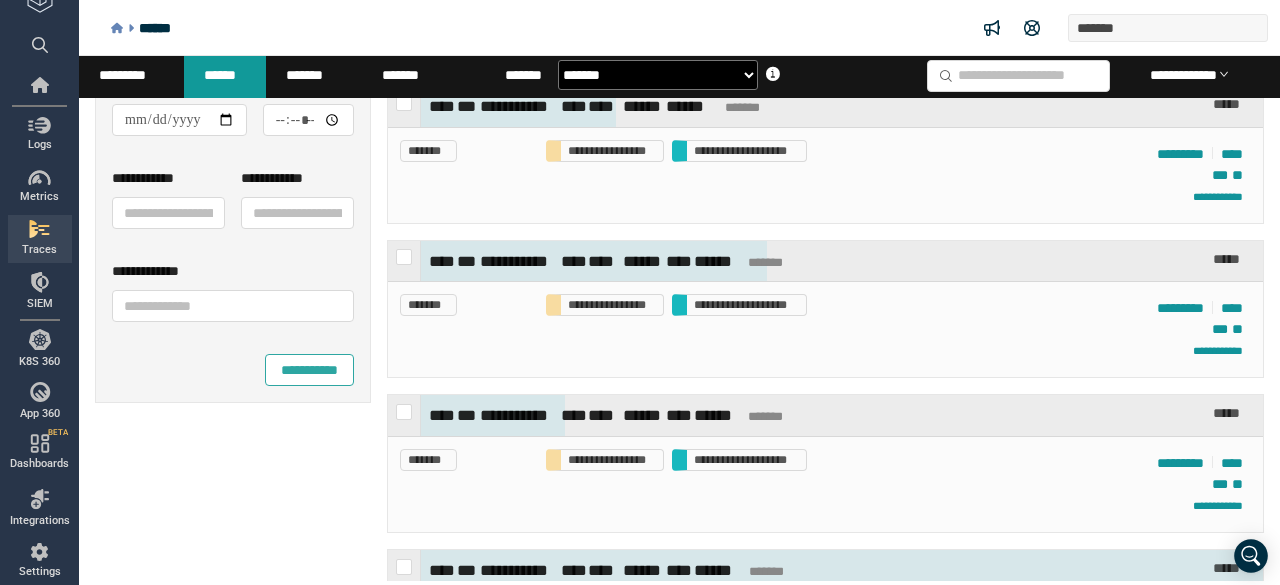 click on "**********" at bounding box center [309, 370] 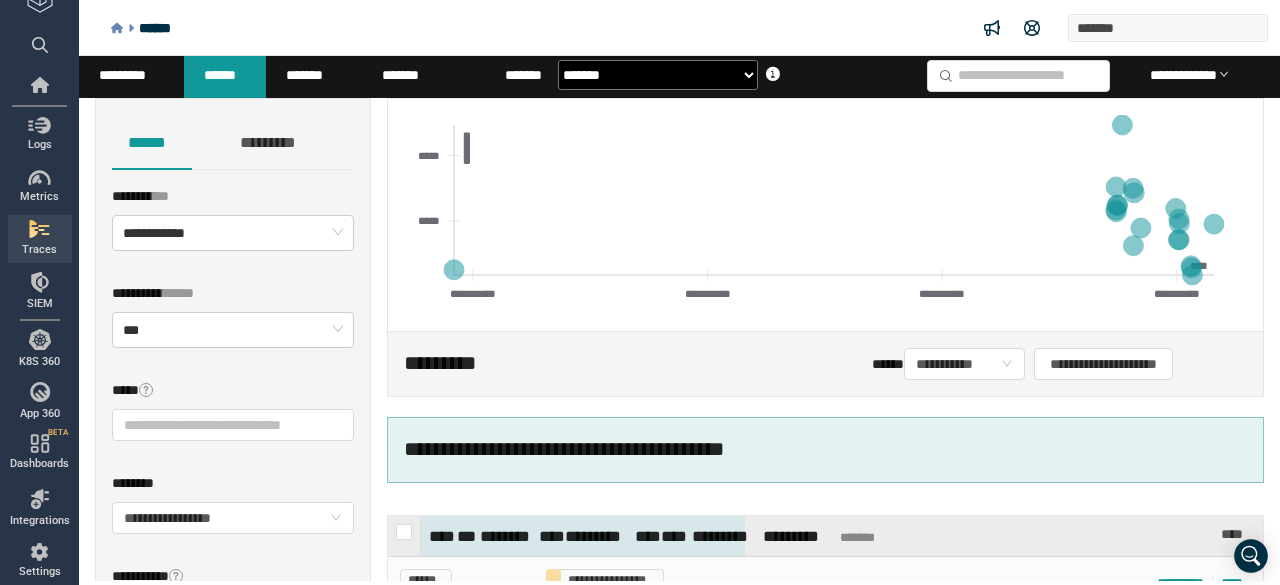 scroll, scrollTop: 0, scrollLeft: 0, axis: both 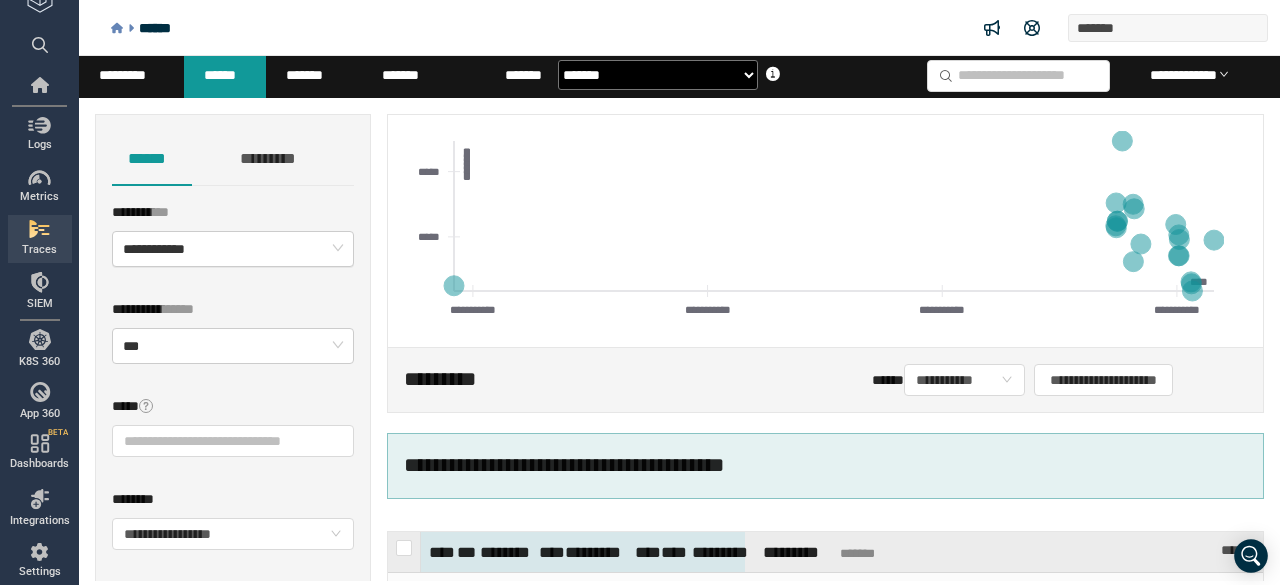 click on "**********" at bounding box center (233, 249) 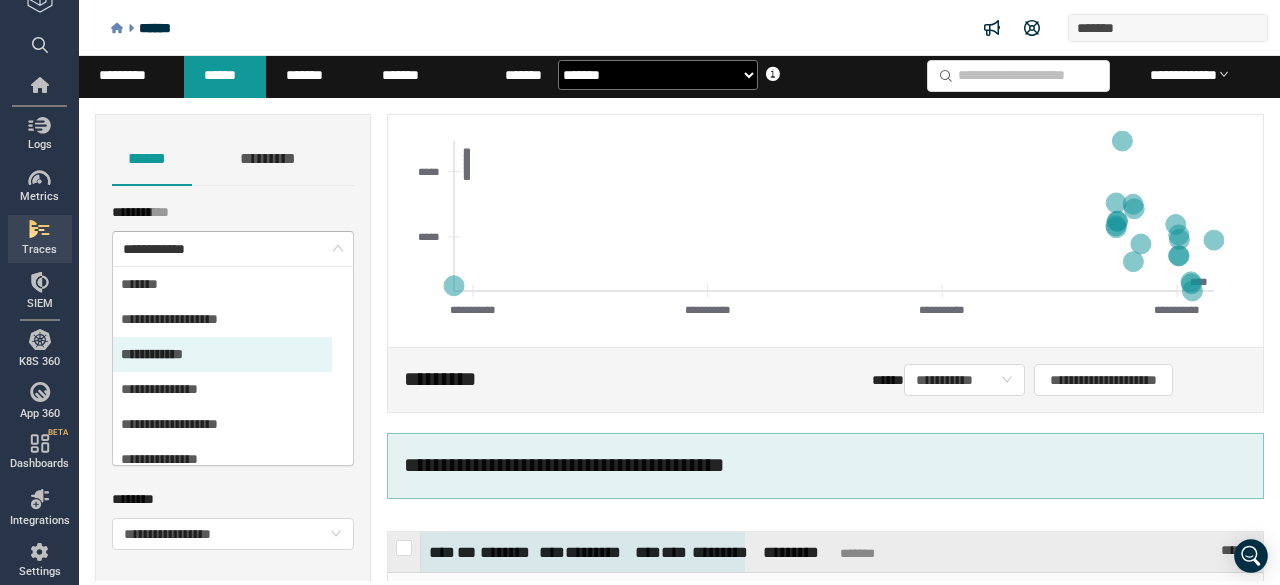 scroll, scrollTop: 16, scrollLeft: 16, axis: both 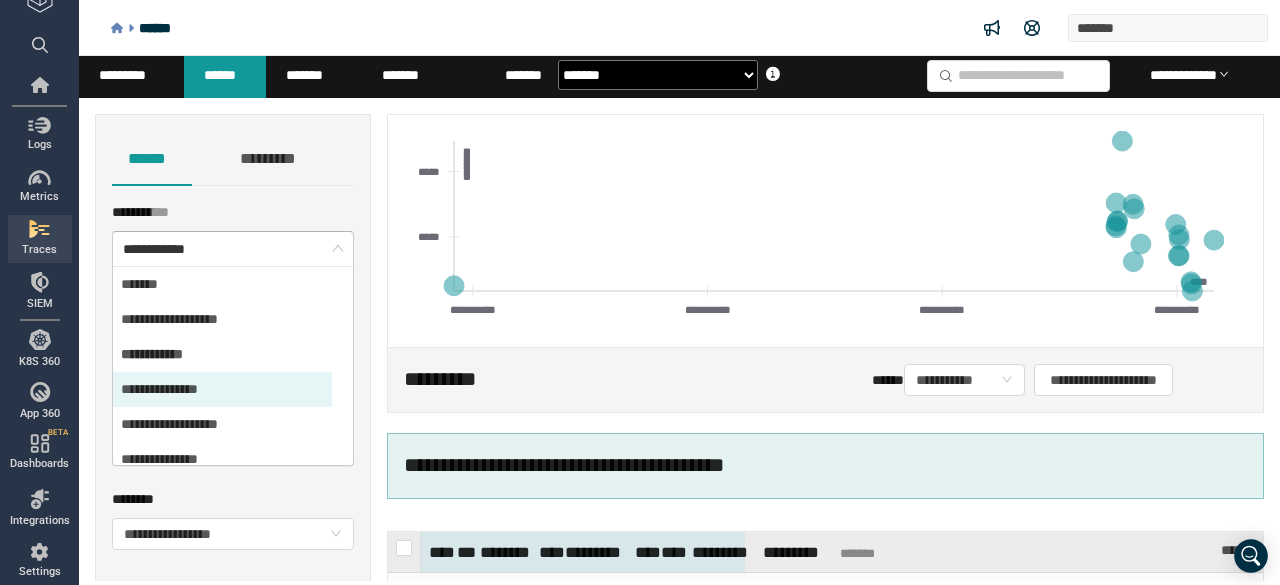 click on "**********" at bounding box center (222, 389) 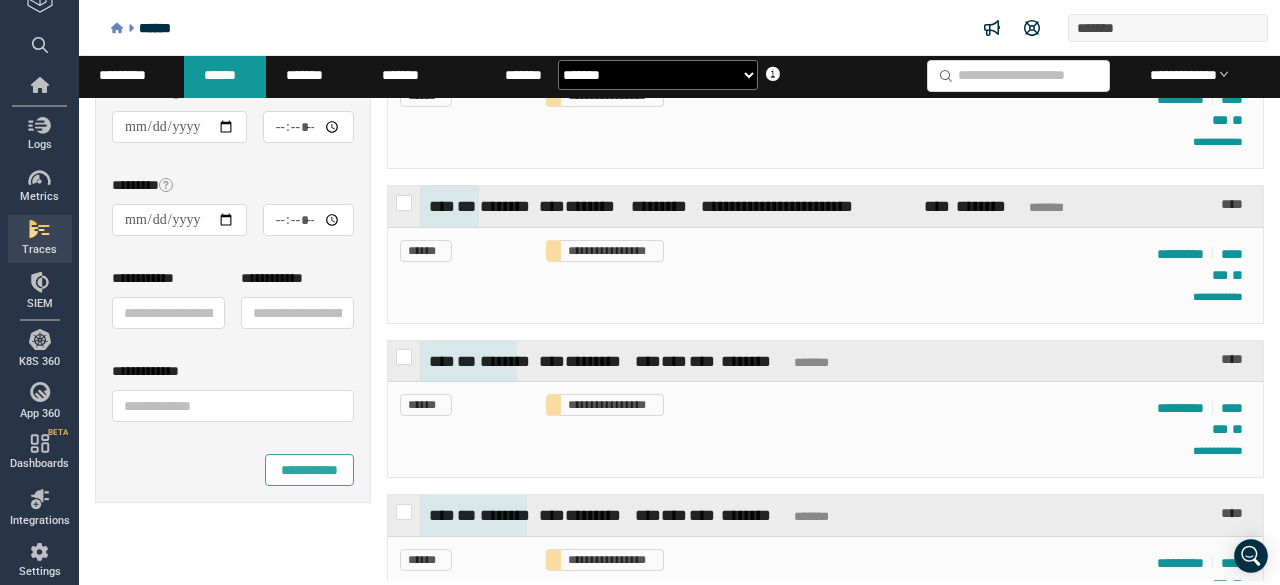click on "**********" at bounding box center (309, 470) 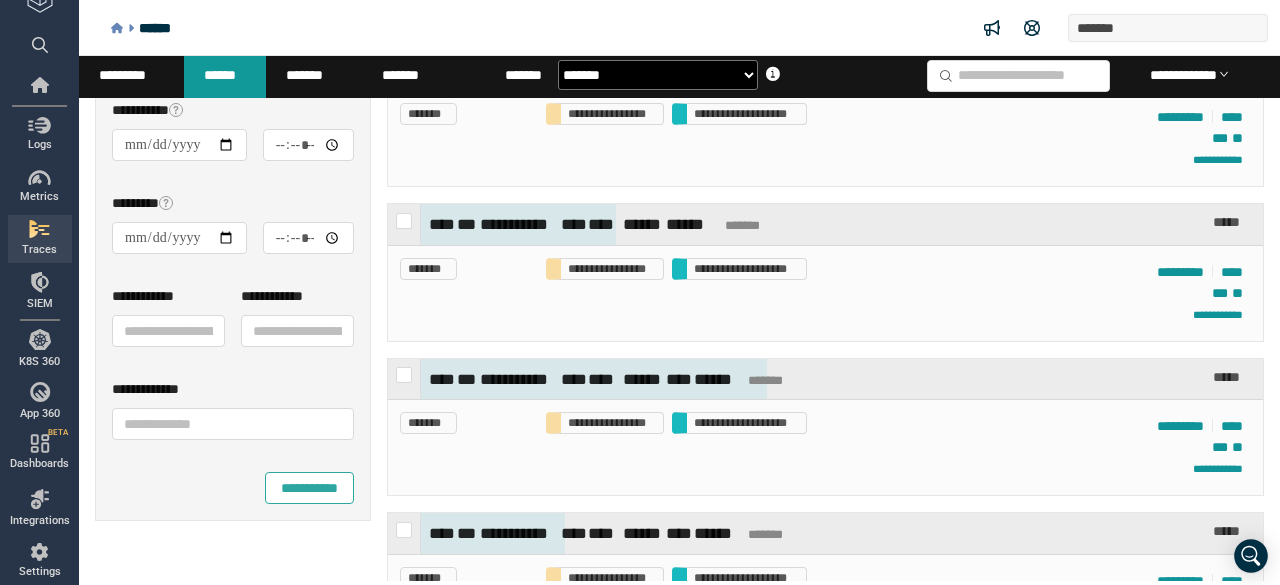 scroll, scrollTop: 0, scrollLeft: 0, axis: both 